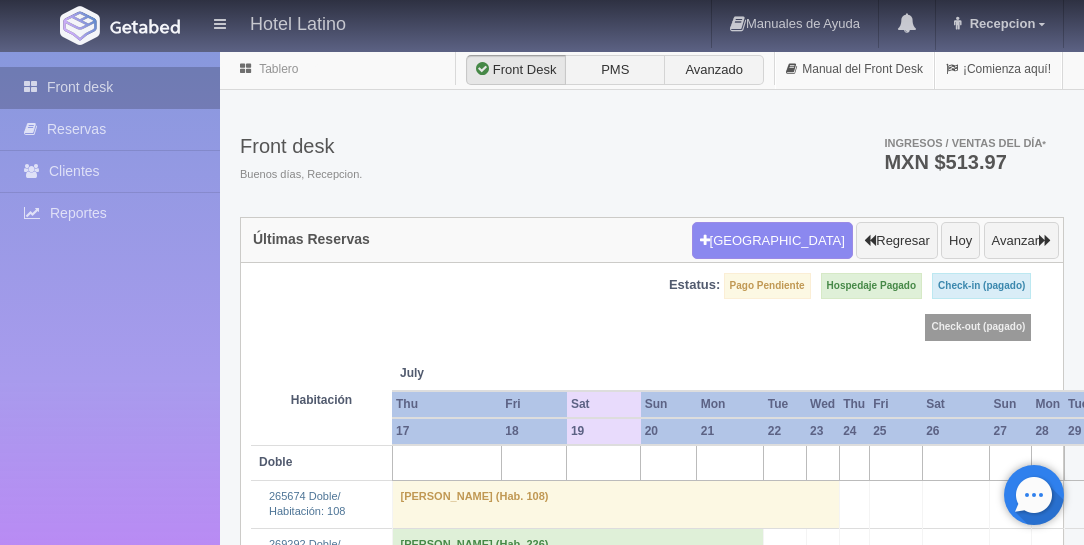 scroll, scrollTop: 1371, scrollLeft: 0, axis: vertical 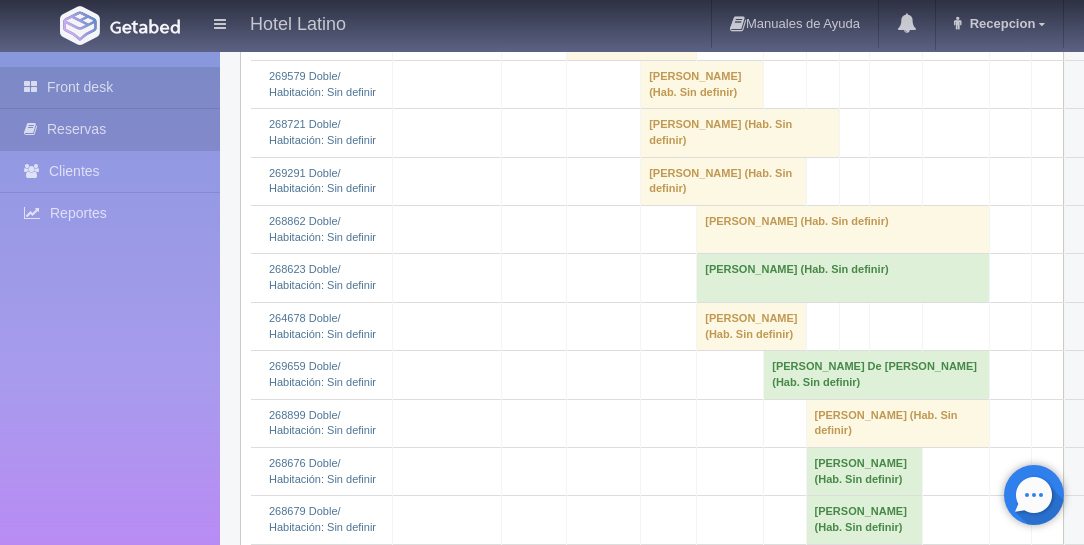click on "Reservas" at bounding box center [110, 129] 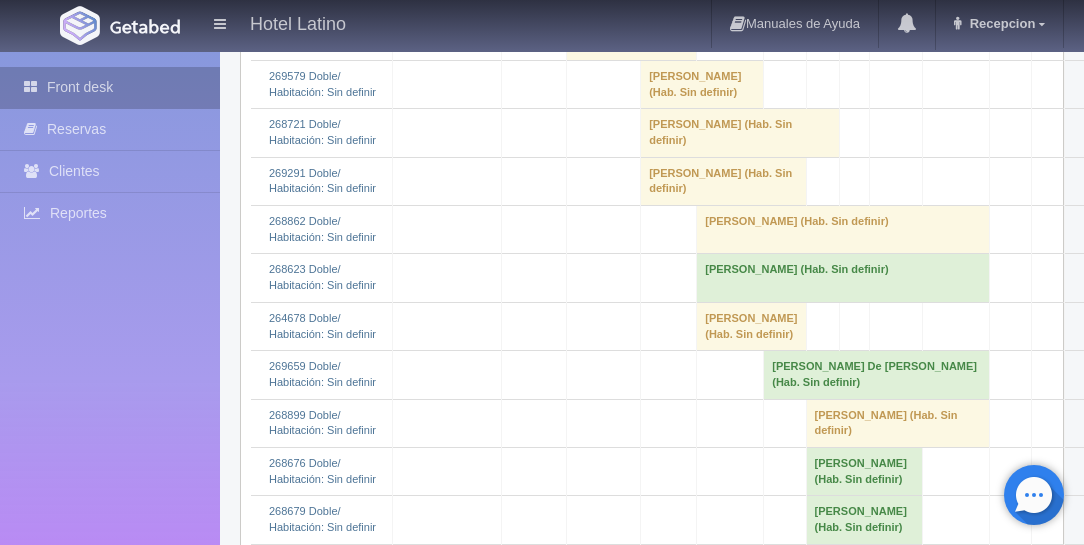 click on "Front desk" at bounding box center (110, 87) 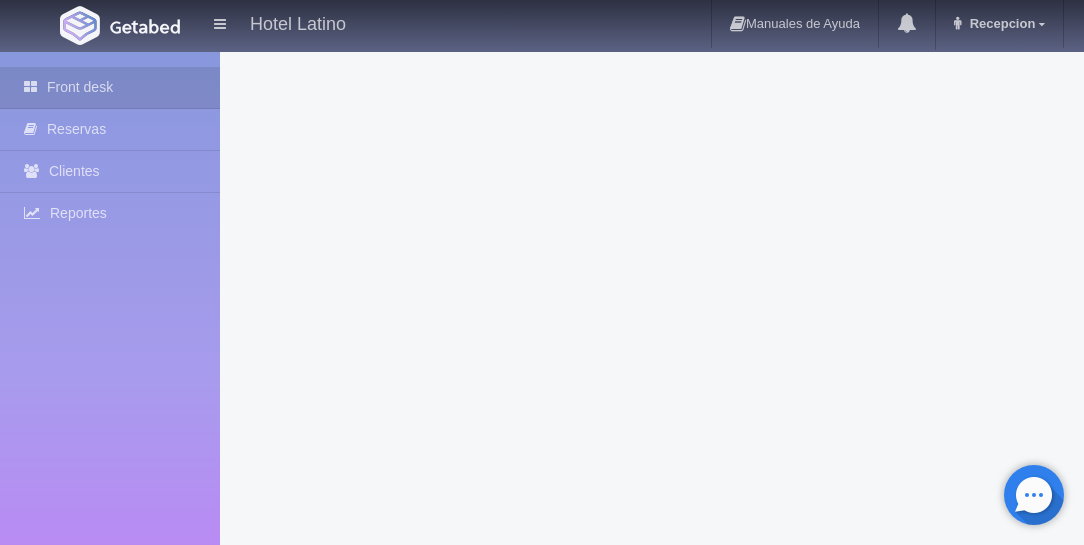 scroll, scrollTop: 4057, scrollLeft: 0, axis: vertical 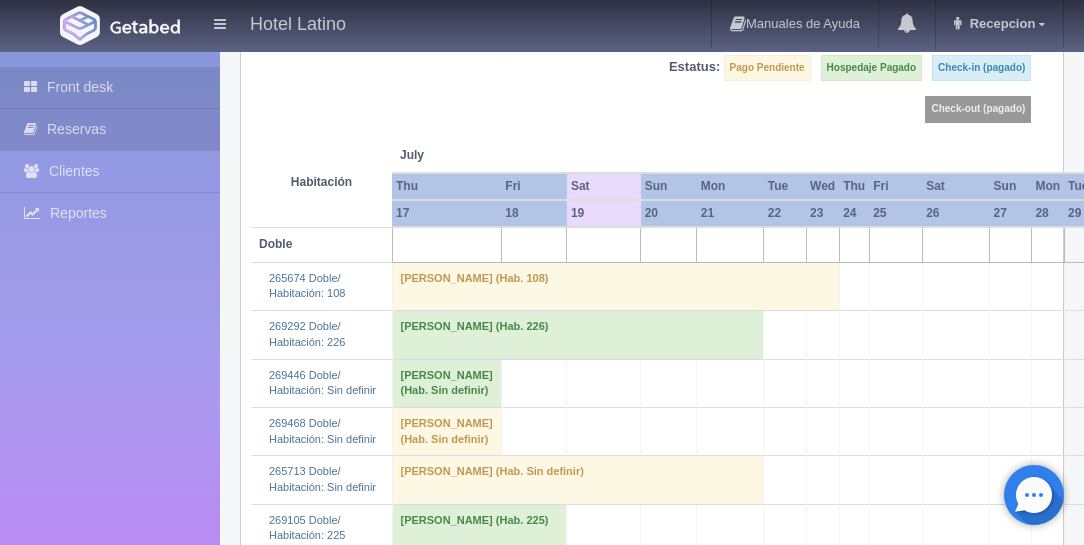 click on "Reservas" at bounding box center [110, 129] 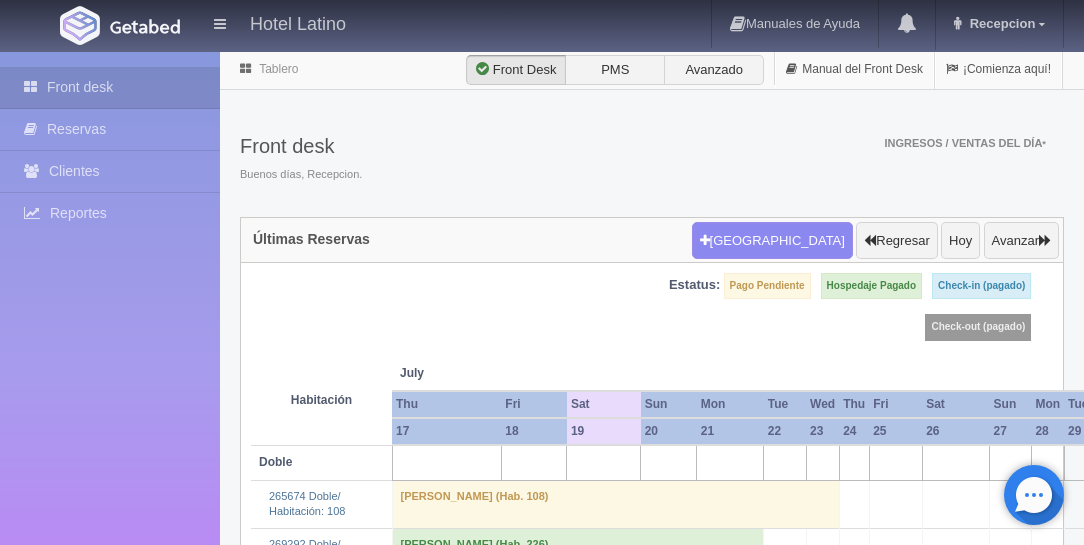 scroll, scrollTop: 0, scrollLeft: 0, axis: both 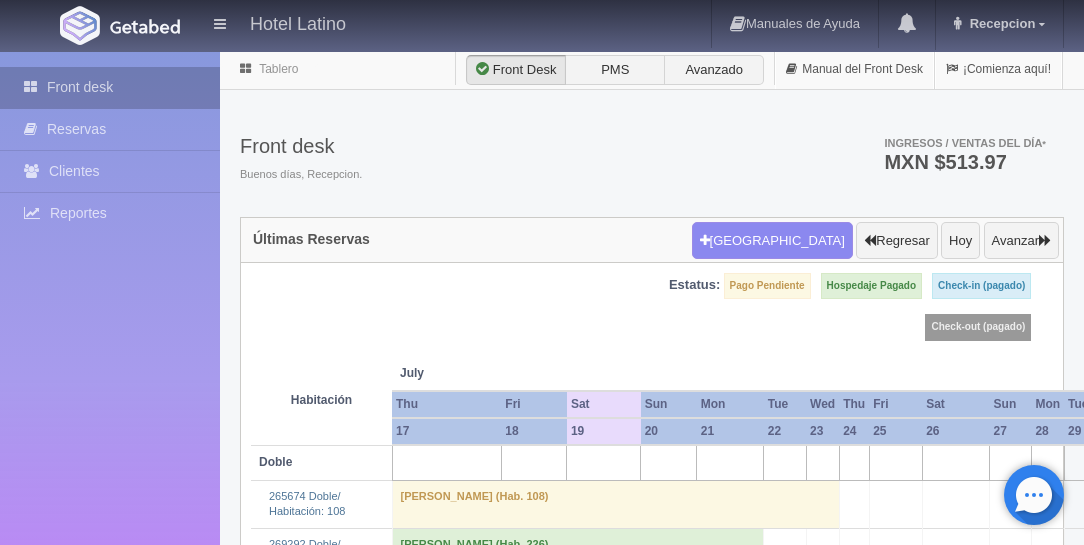 click on "Front desk" at bounding box center [110, 87] 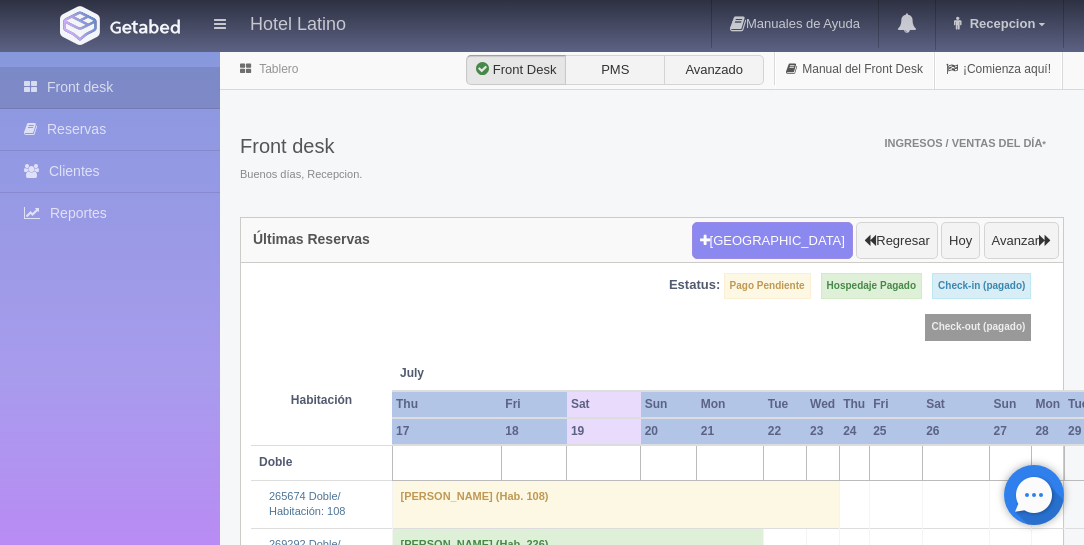 scroll, scrollTop: 0, scrollLeft: 0, axis: both 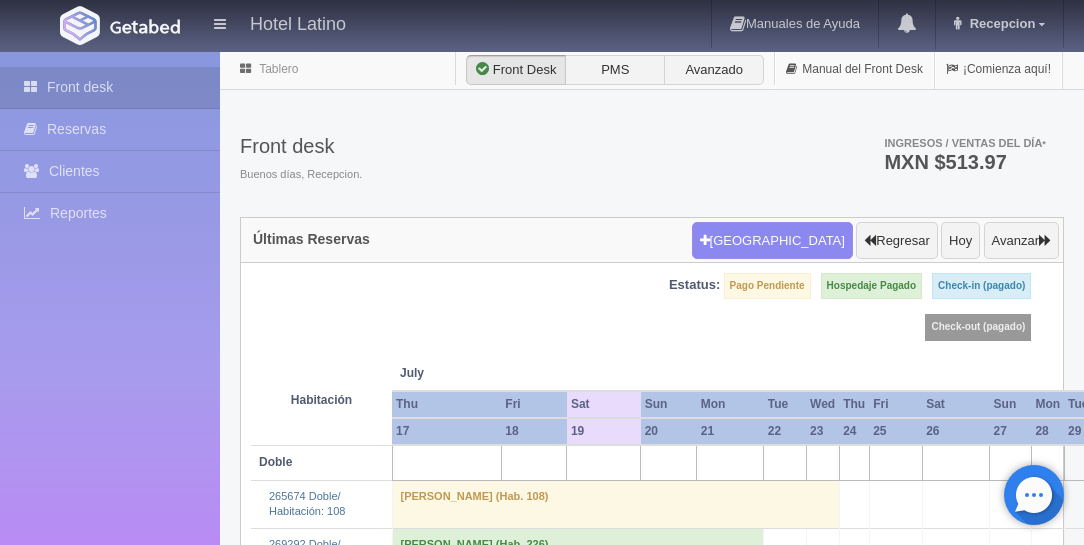 click on "Front desk" at bounding box center (110, 87) 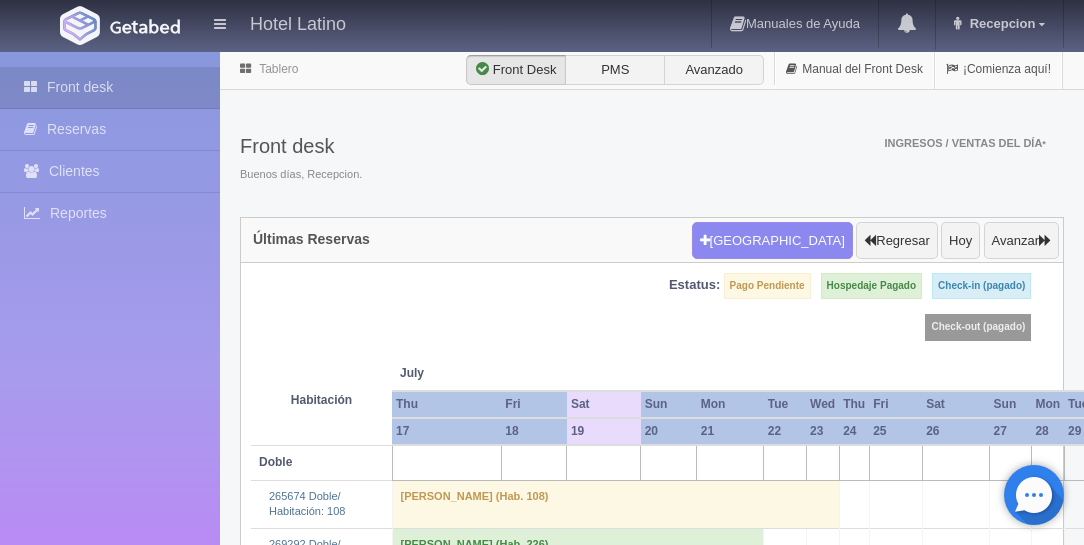 scroll, scrollTop: 0, scrollLeft: 0, axis: both 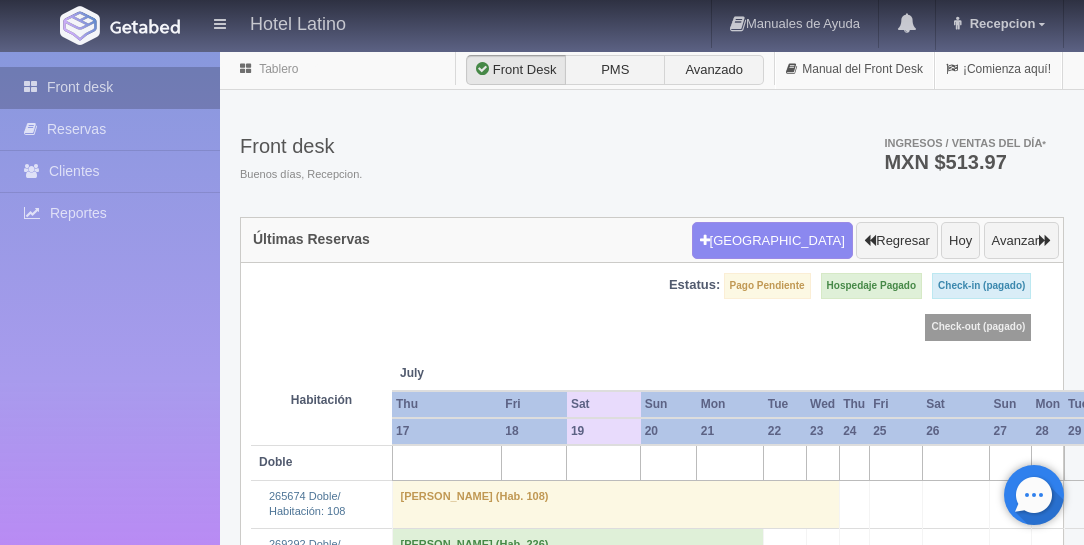 drag, startPoint x: 0, startPoint y: 0, endPoint x: 194, endPoint y: 82, distance: 210.61813 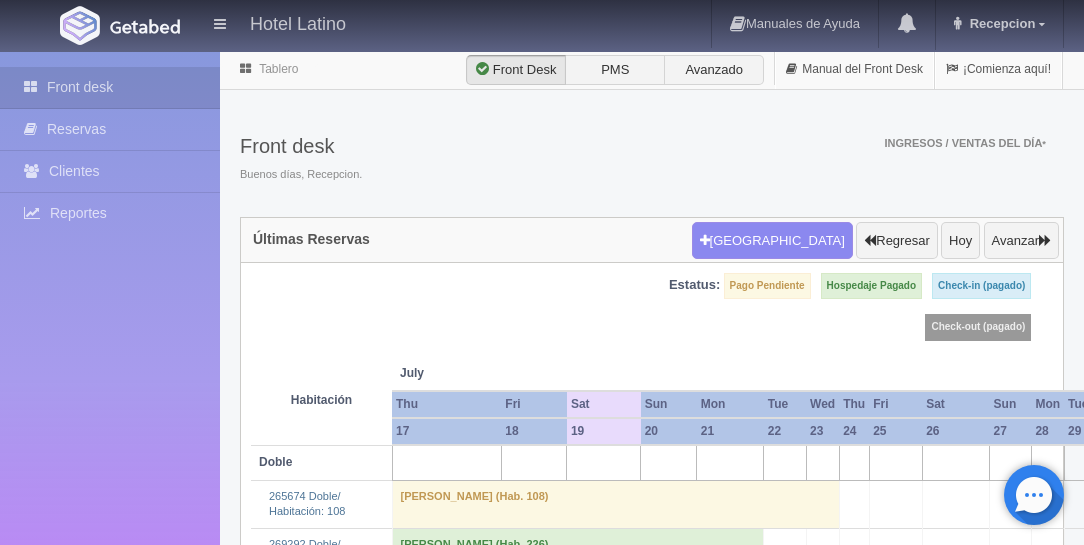 click on "Front desk" at bounding box center (110, 87) 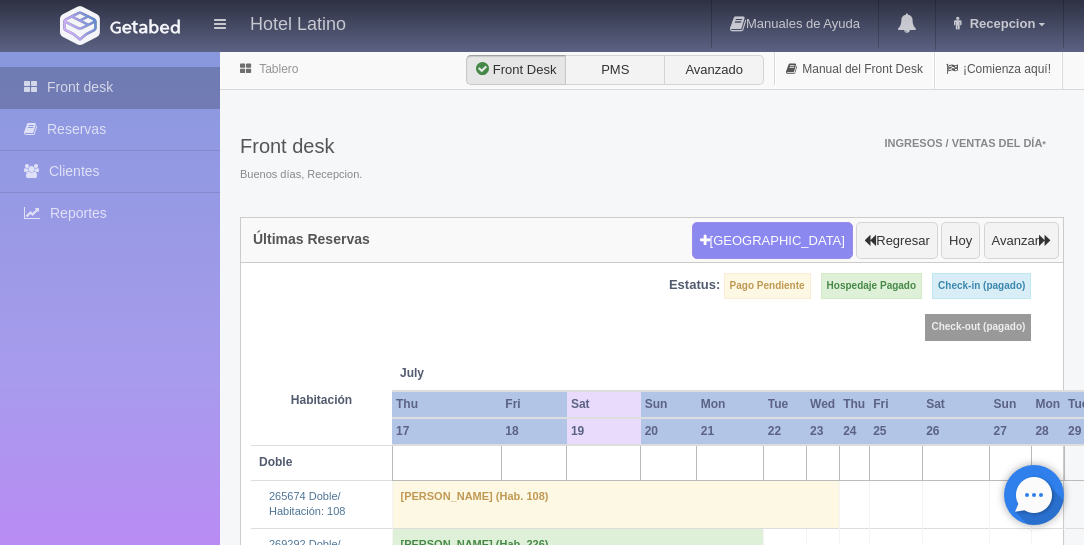 drag, startPoint x: 0, startPoint y: 0, endPoint x: 196, endPoint y: 82, distance: 212.46176 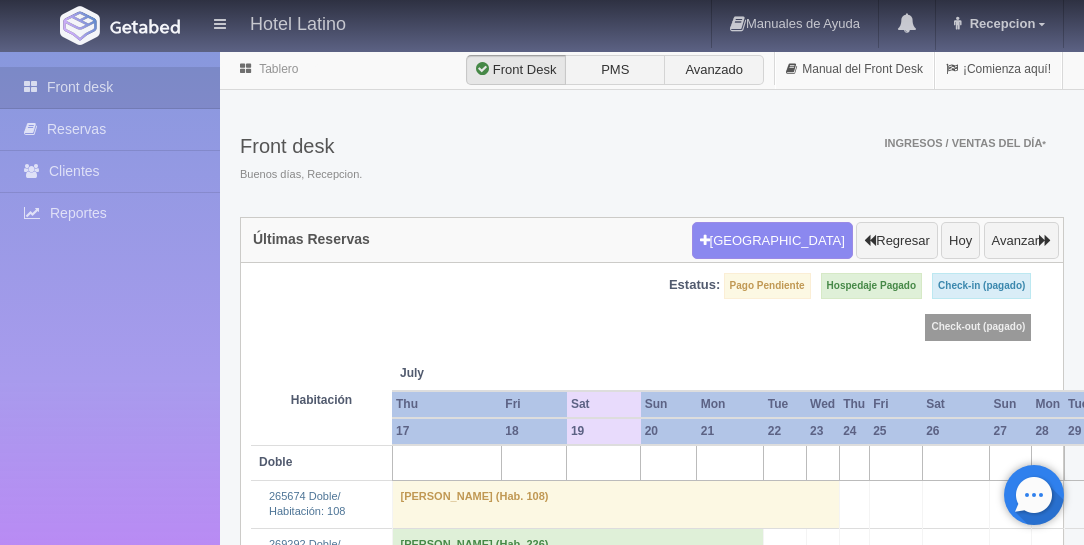 click on "Front desk" at bounding box center [110, 87] 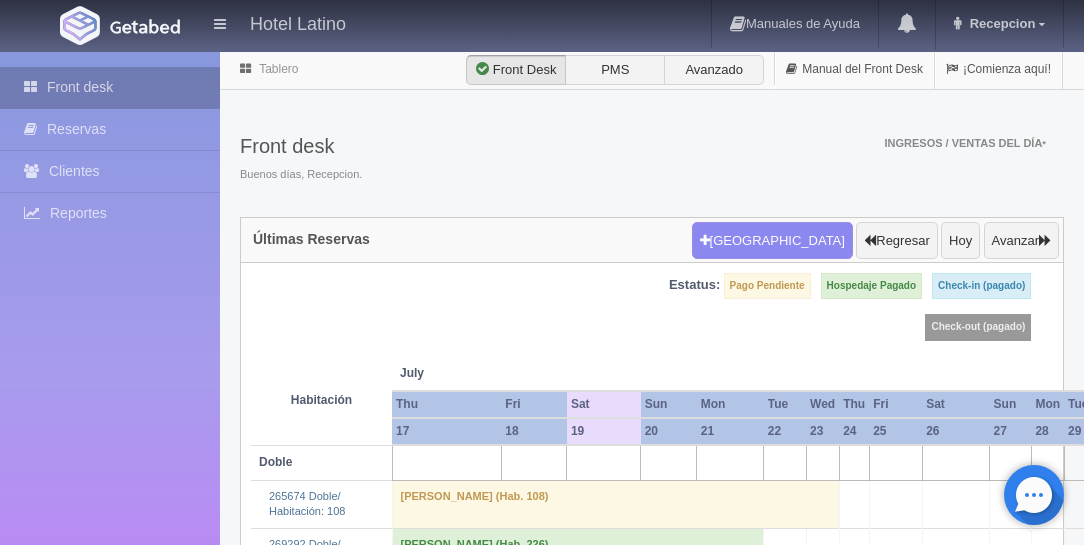 click on "Front desk" at bounding box center [110, 87] 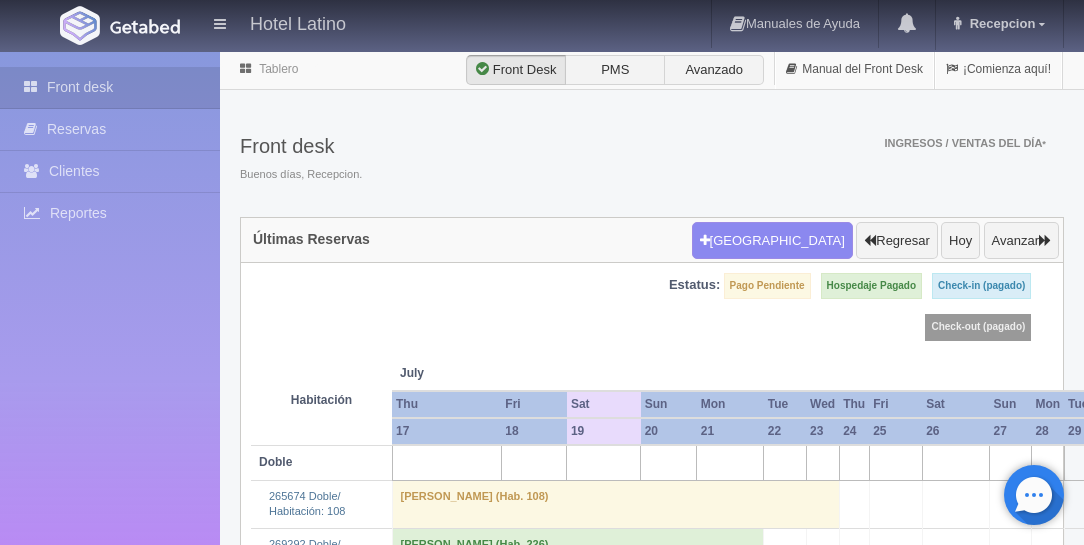 scroll, scrollTop: 0, scrollLeft: 0, axis: both 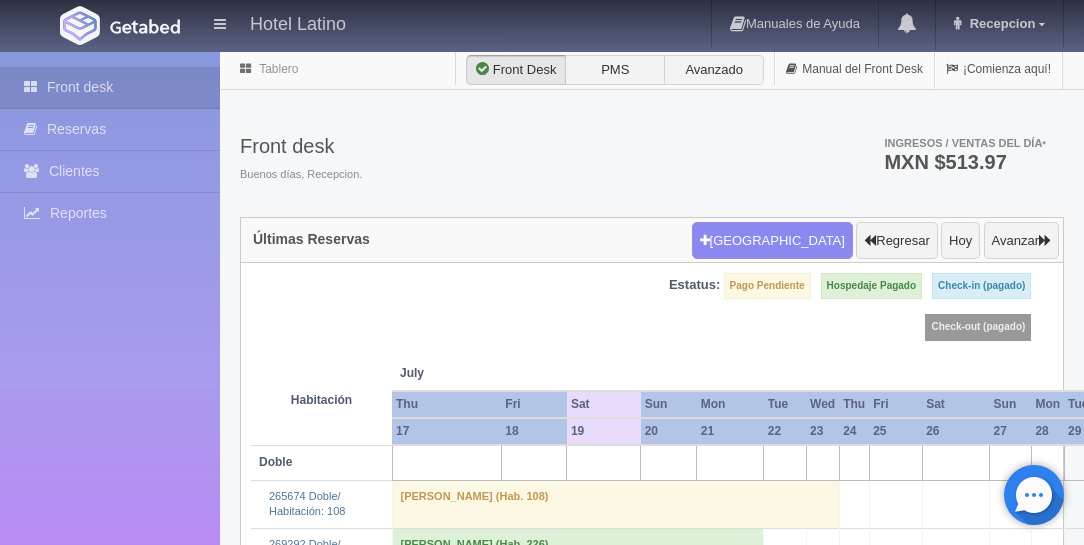 click on "Estatus:
Pago Pendiente
Hospedaje Pagado
Check-in (pagado)
Check-out (pagado)" at bounding box center (652, 315) 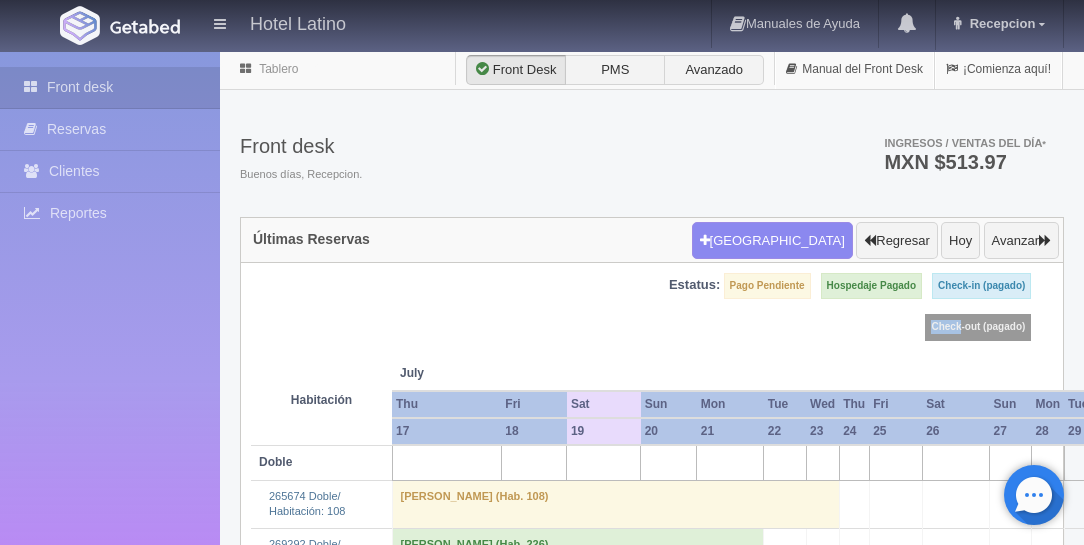 click on "Estatus:
Pago Pendiente
Hospedaje Pagado
Check-in (pagado)
Check-out (pagado)" at bounding box center [652, 315] 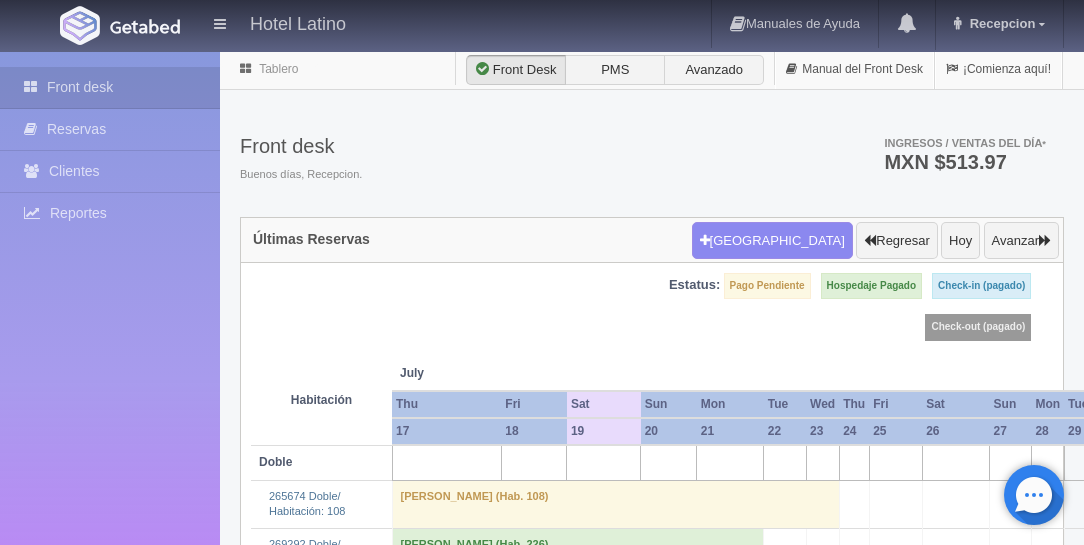 click at bounding box center [785, 462] 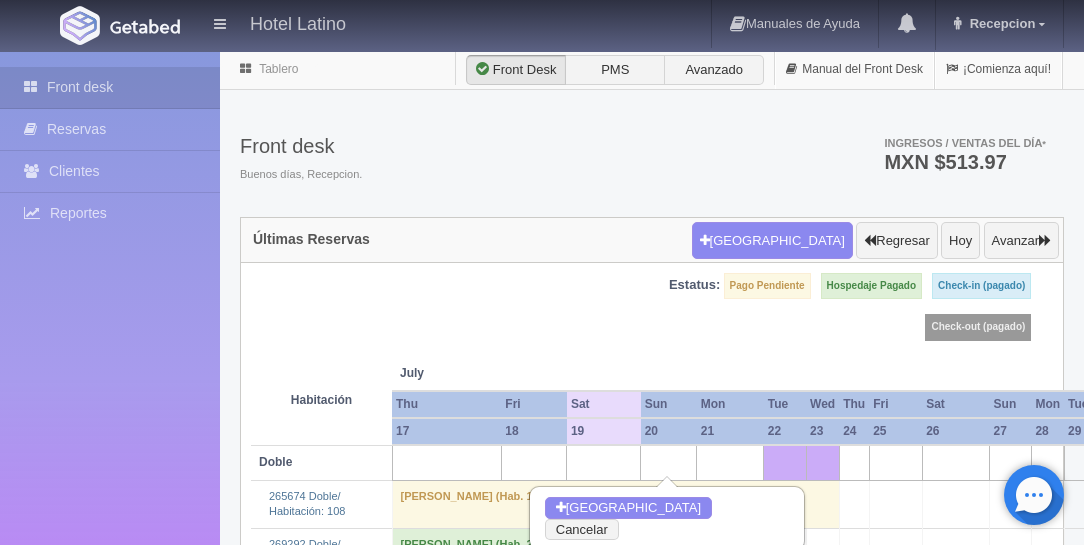 click at bounding box center (785, 462) 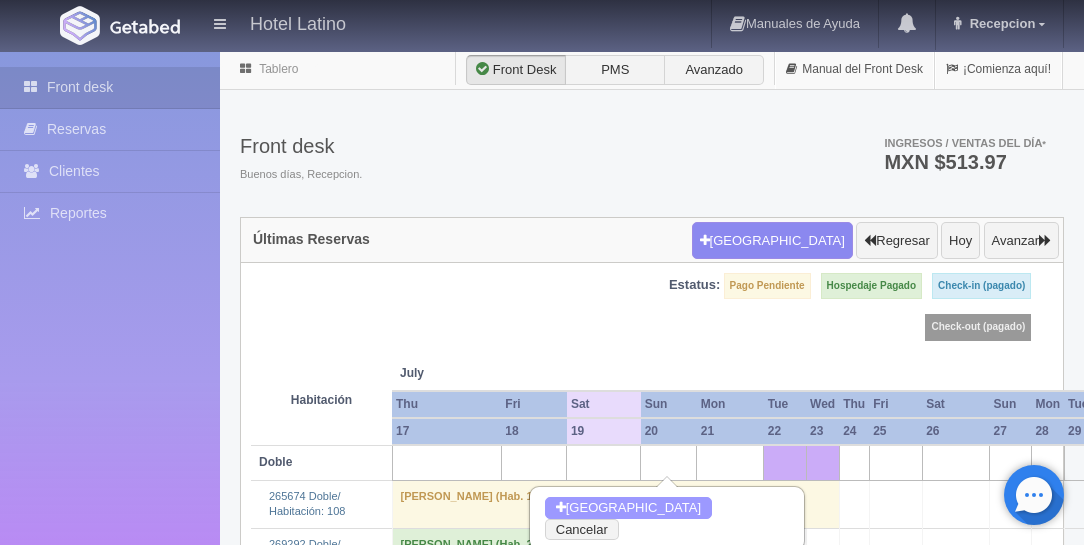 click on "Nueva Reserva" at bounding box center [628, 508] 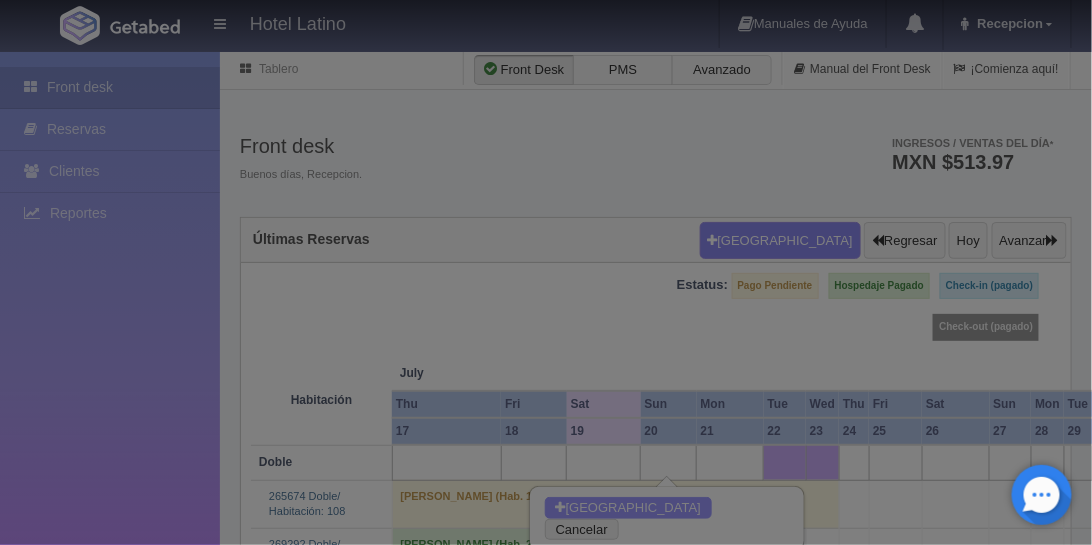 checkbox on "false" 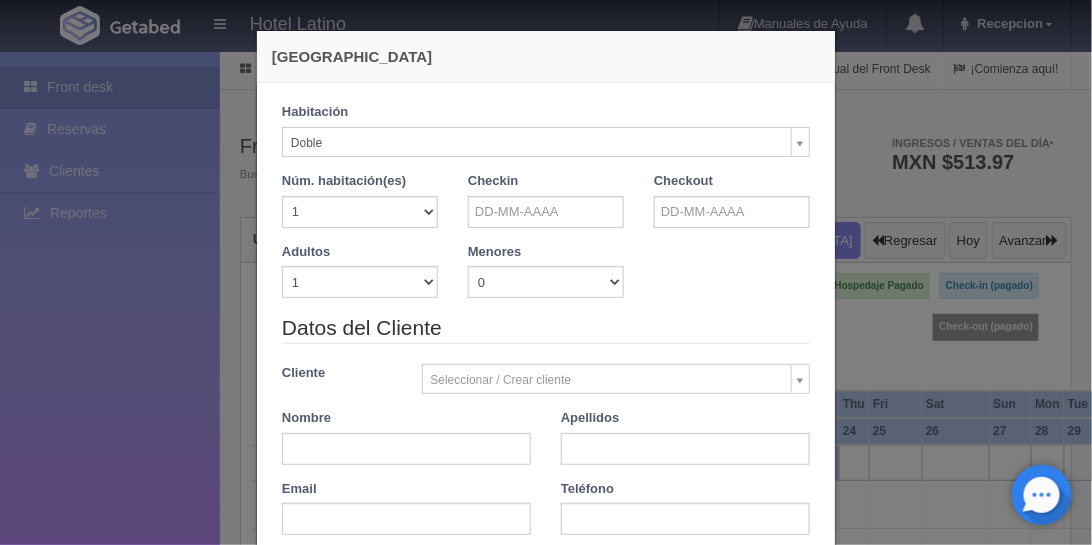 type on "[DATE]" 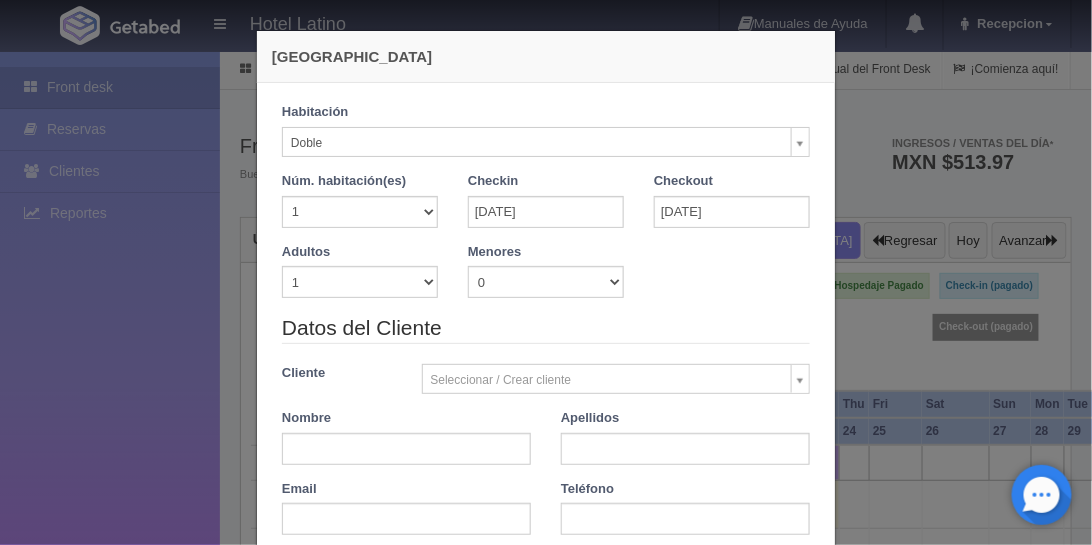 checkbox on "false" 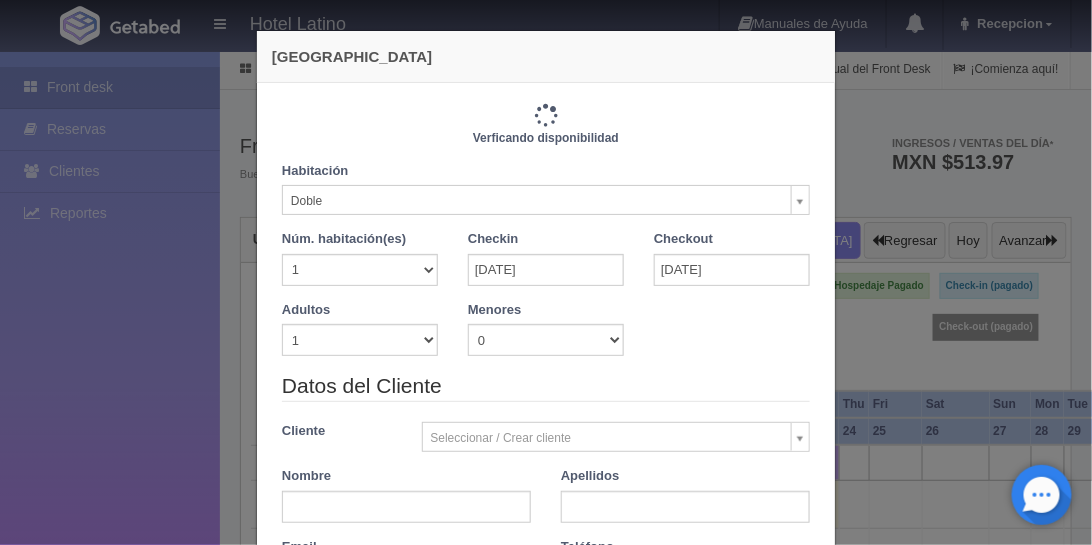 type on "770.00" 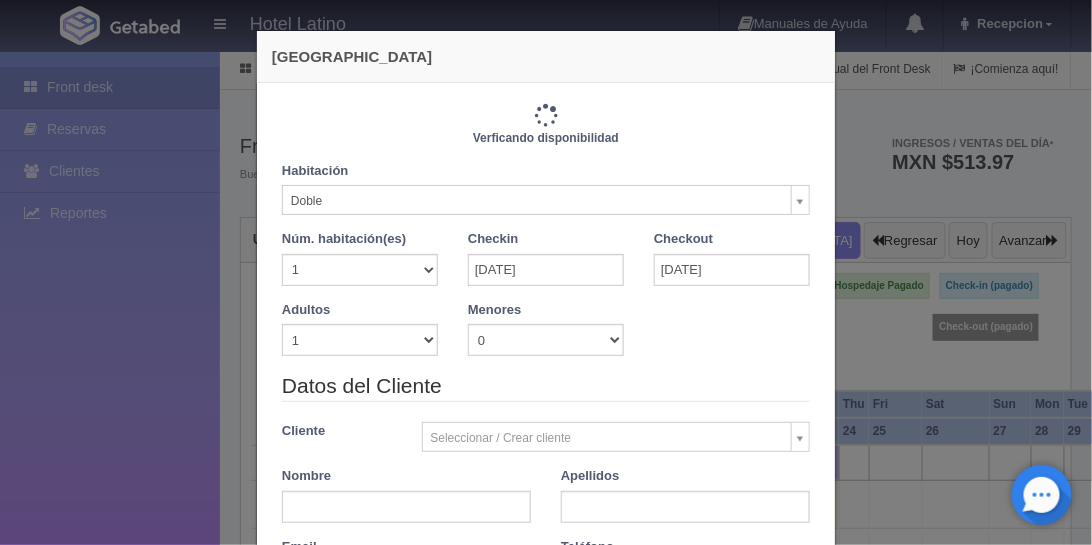 checkbox on "false" 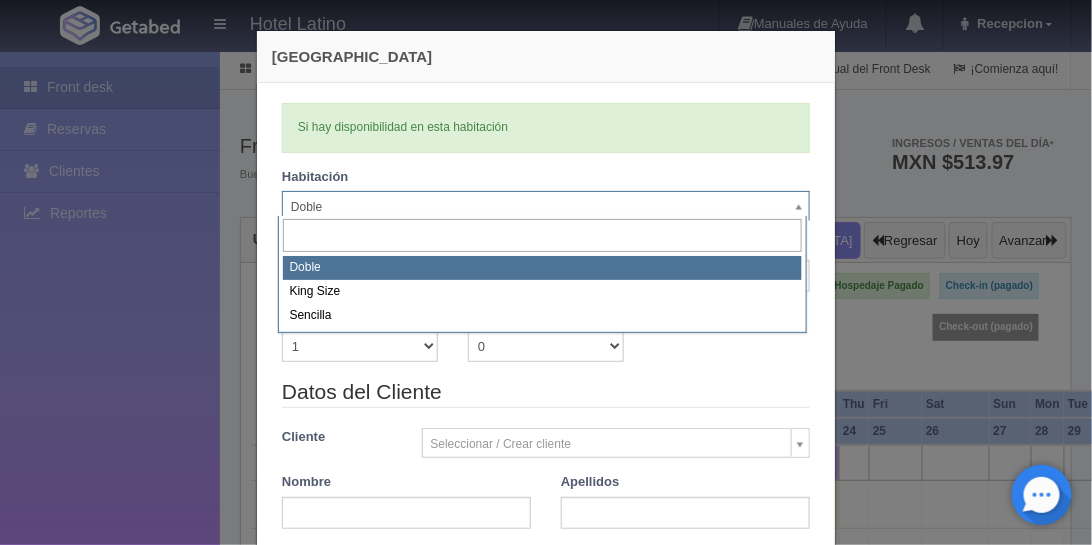 click on "Hotel Latino
Manuales de Ayuda
Actualizaciones recientes
Recepcion
Mi Perfil
Salir / Log Out
Procesando...
Front desk
Reservas
Clientes
Reportes
Reporte del día
Concentrado de ventas
Analíticas y revenue
Tablero
Front Desk" at bounding box center (546, 2418) 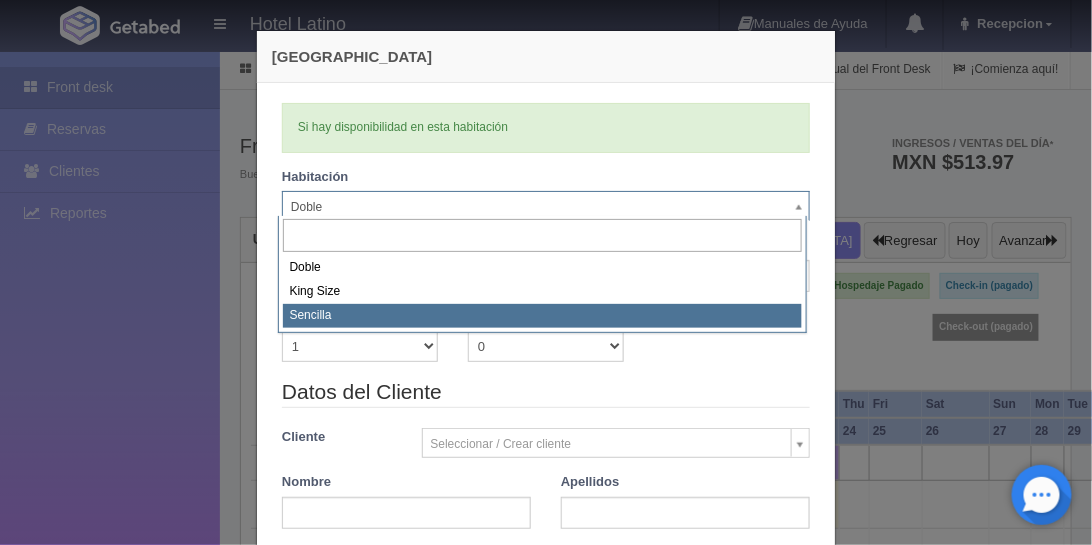 select on "2158" 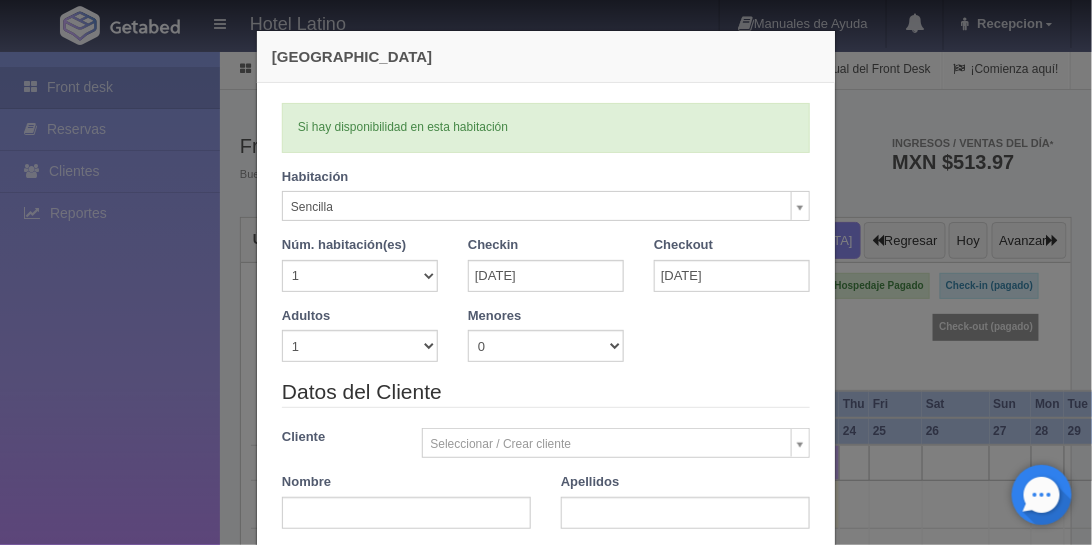 type 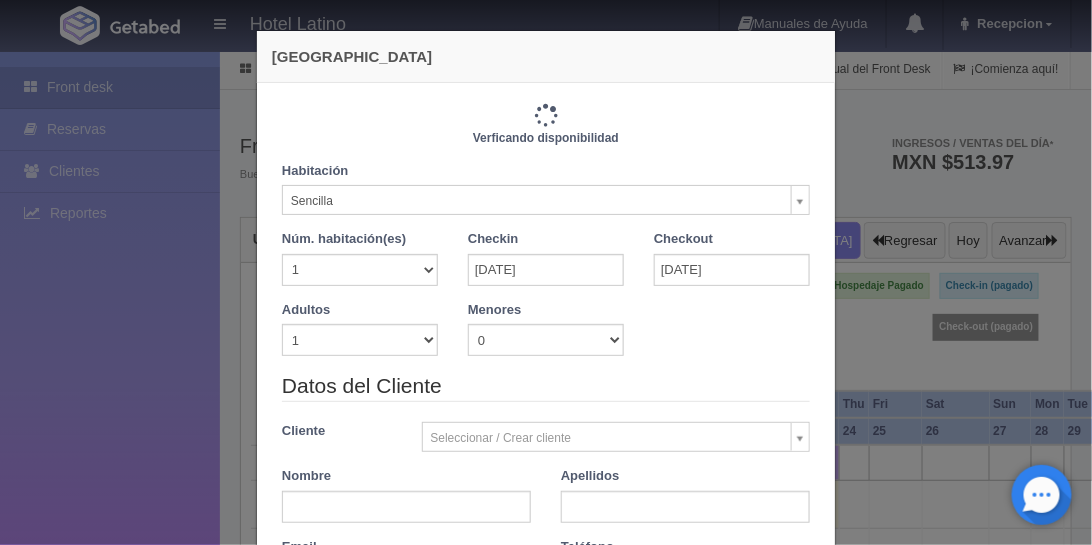 type on "720.00" 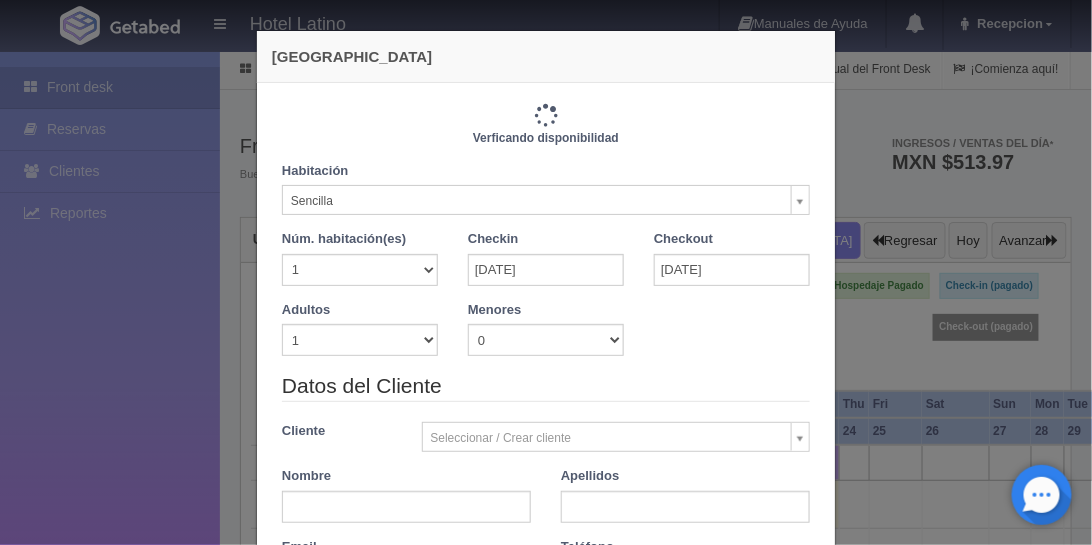 checkbox on "false" 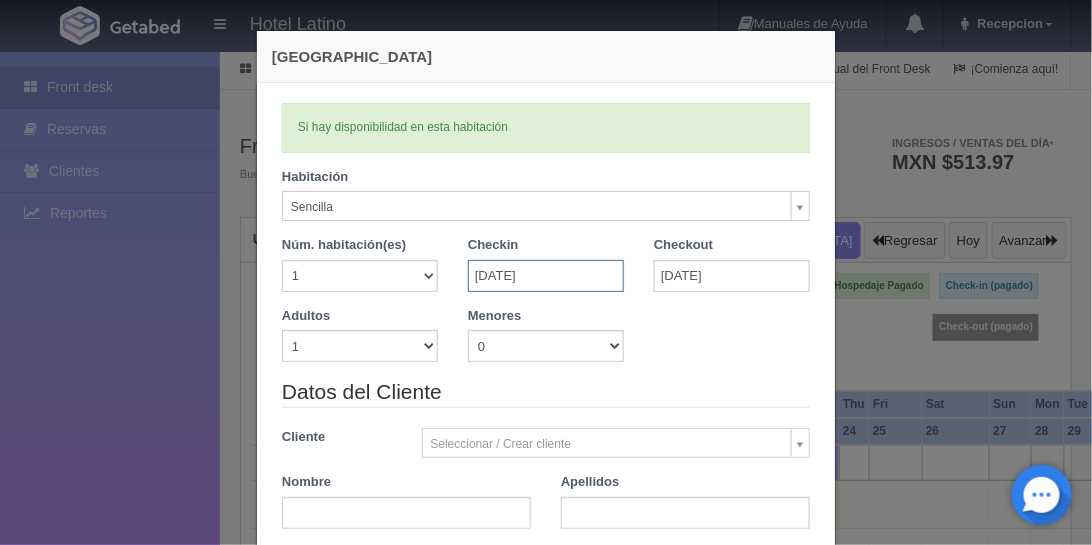 click on "22-07-2025" at bounding box center [546, 276] 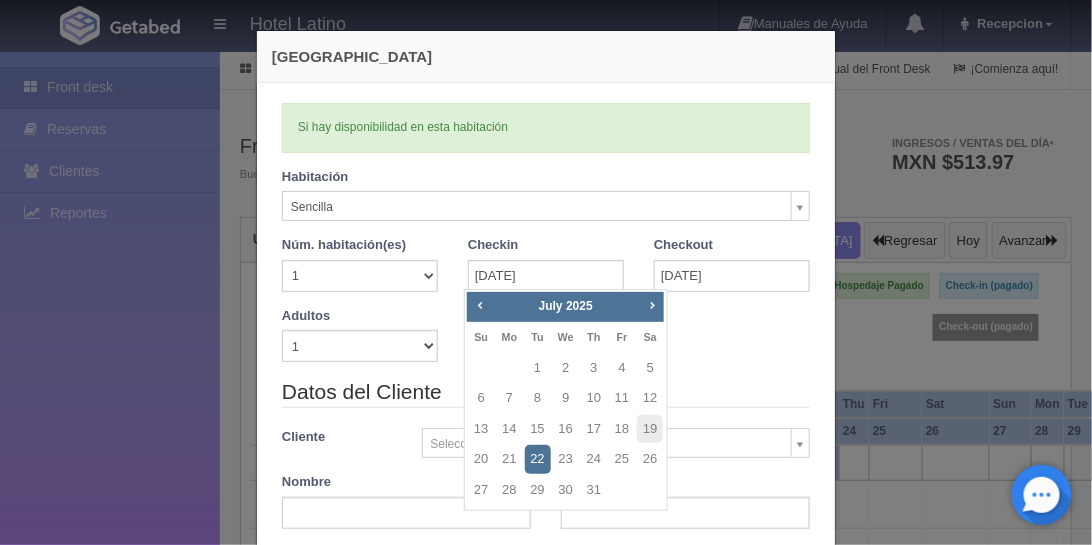 click on "22" at bounding box center [538, 459] 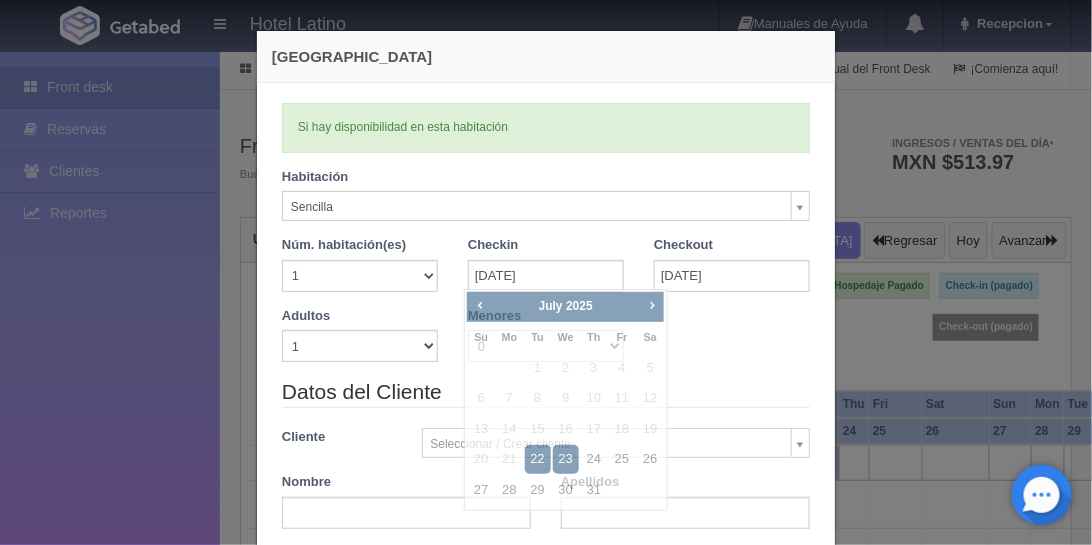 type 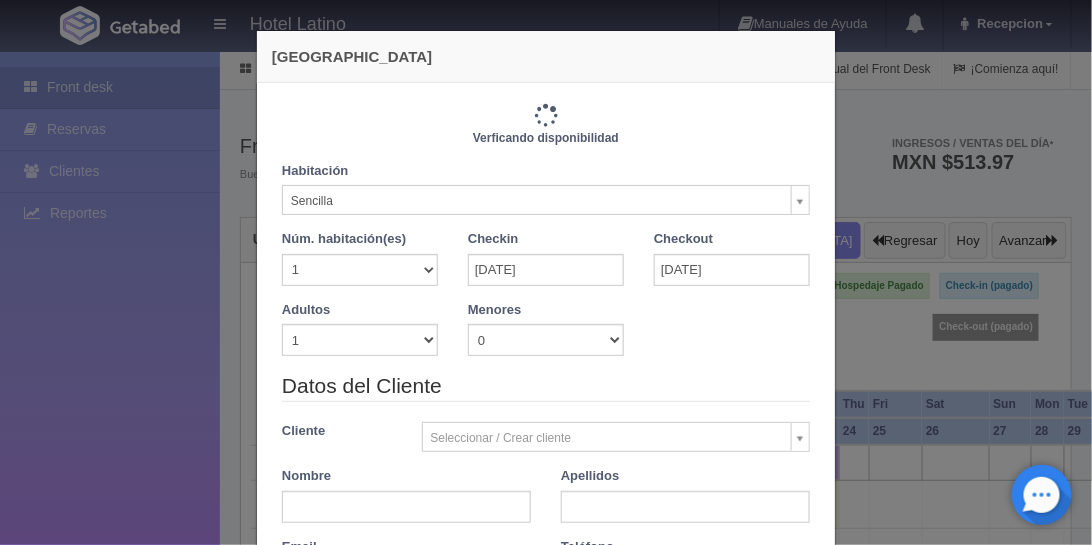 type on "720.00" 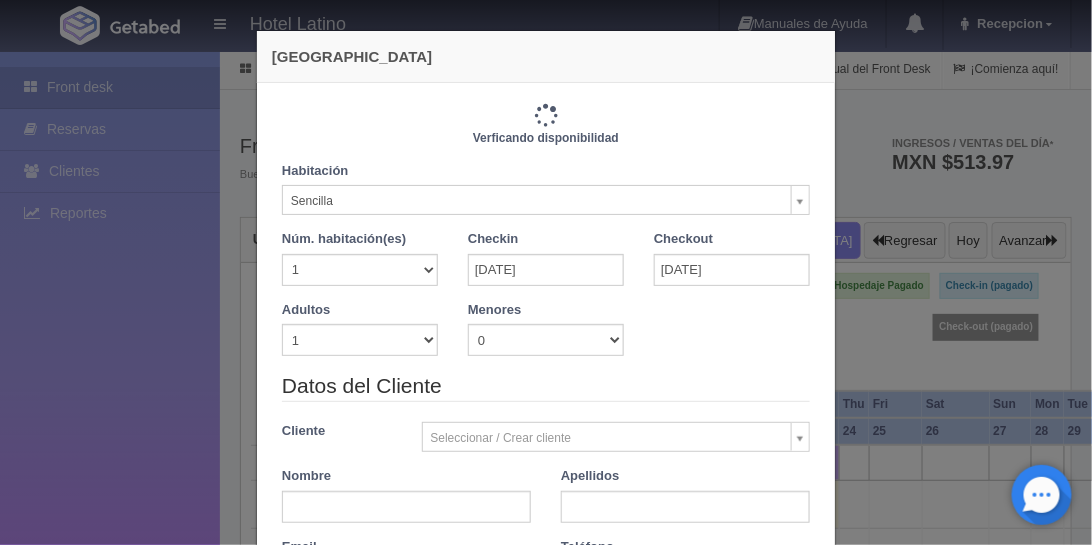 checkbox on "false" 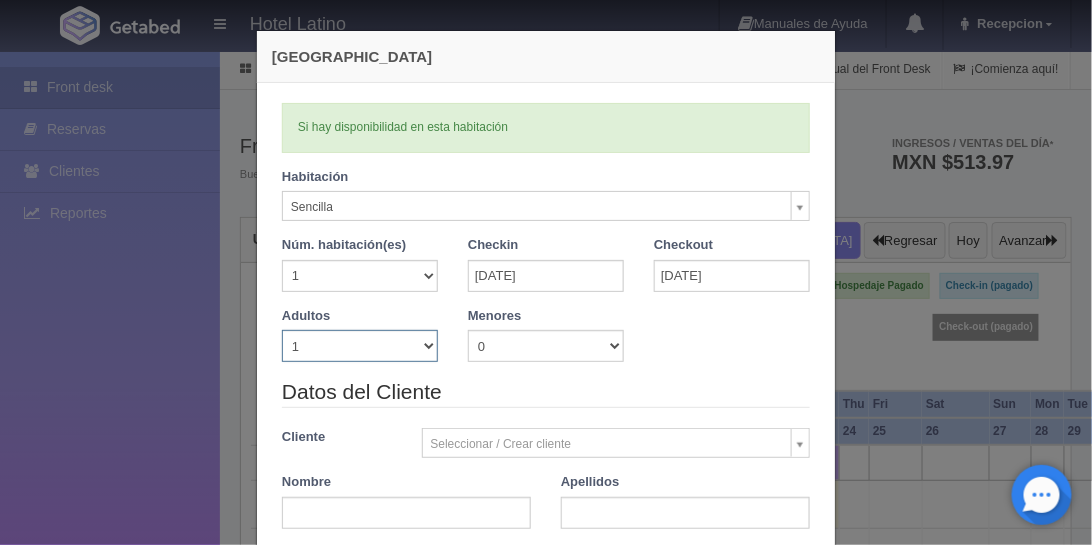 click on "1
2
3
4
5
6
7
8
9
10" at bounding box center [360, 346] 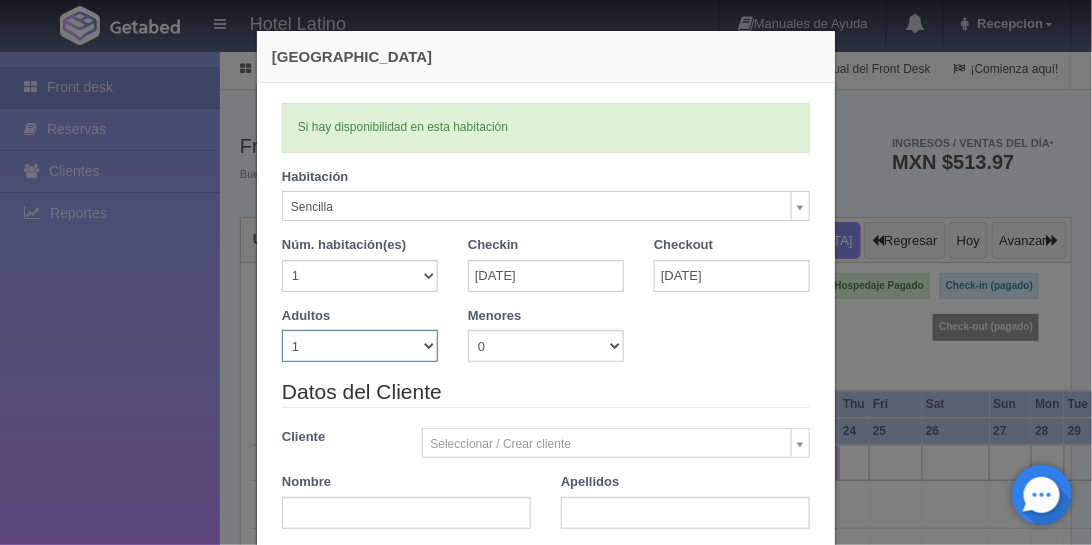 click on "1
2
3
4
5
6
7
8
9
10" at bounding box center [360, 346] 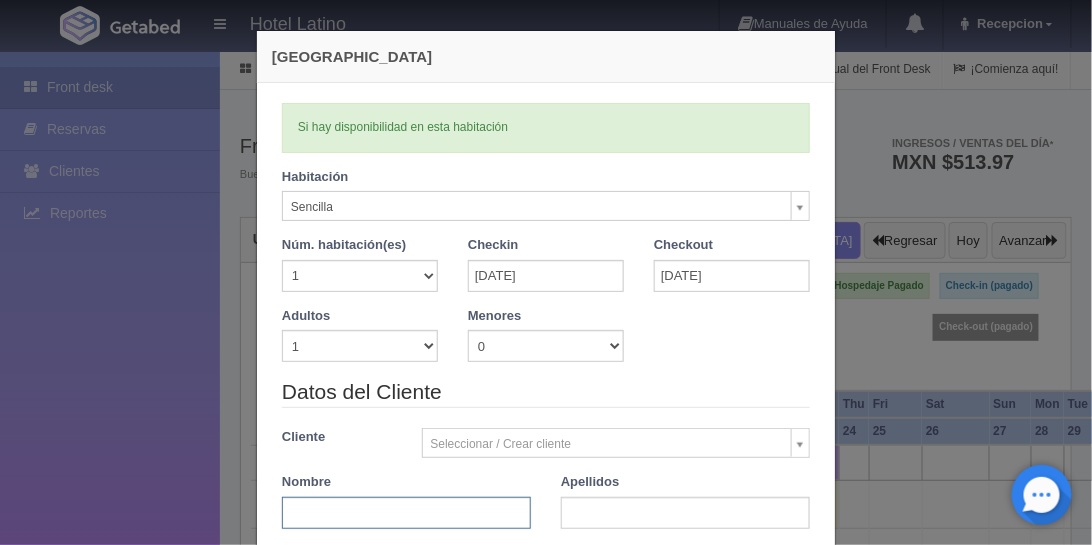 click at bounding box center (406, 513) 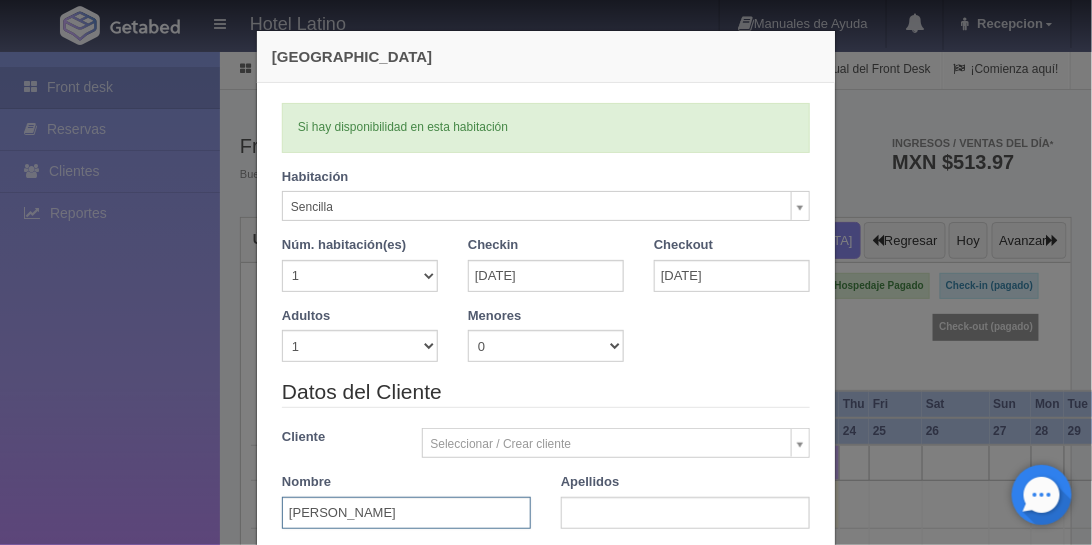 type on "Cristina" 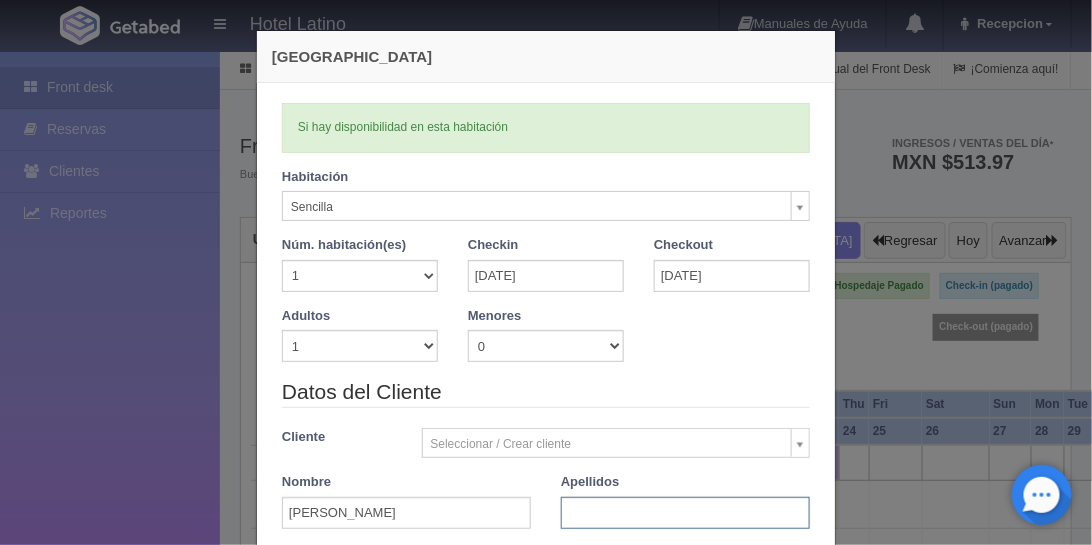 click at bounding box center (685, 513) 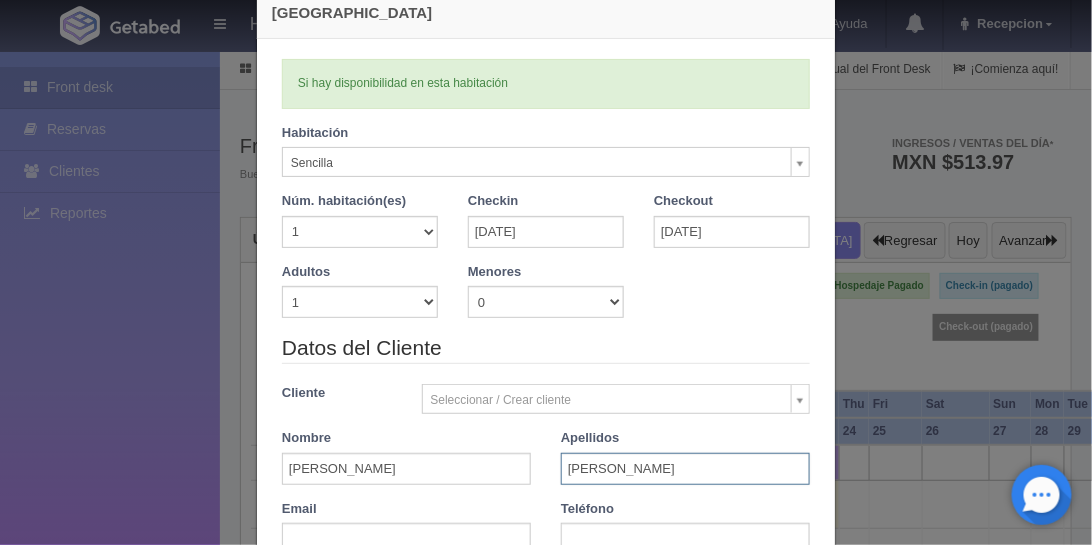 scroll, scrollTop: 0, scrollLeft: 0, axis: both 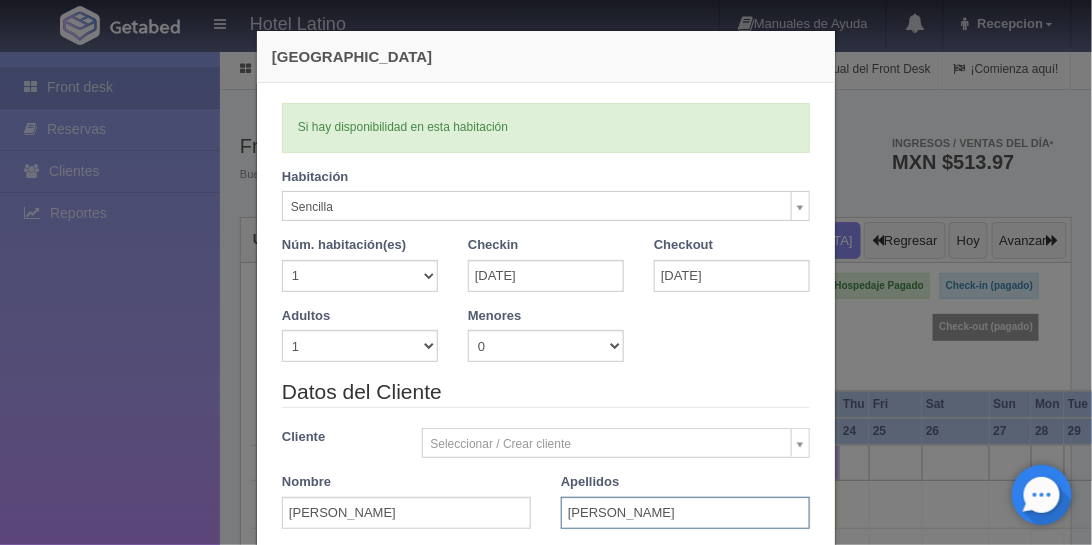 type on "Haro" 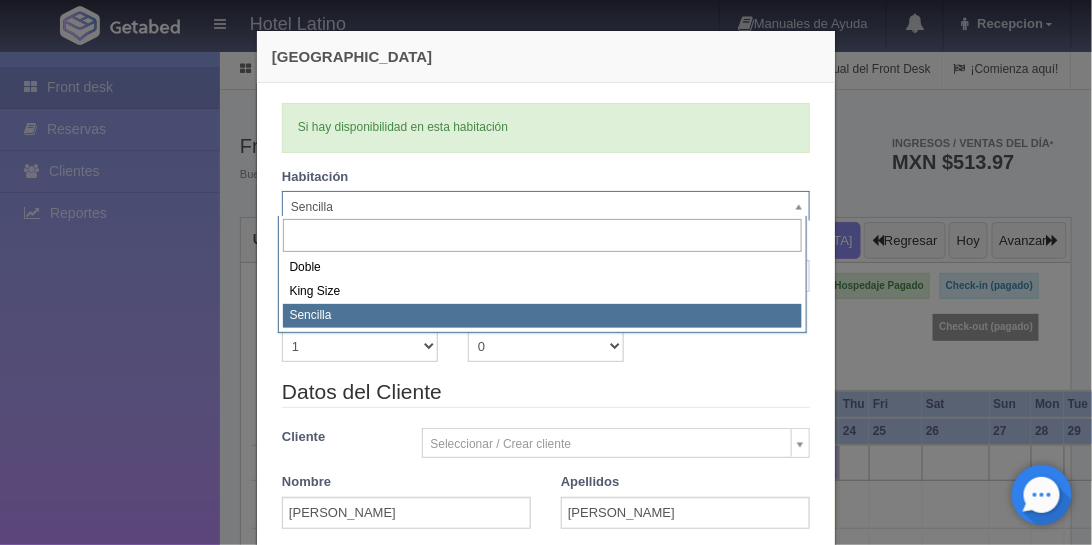 click on "Hotel Latino
Manuales de Ayuda
Actualizaciones recientes
Recepcion
Mi Perfil
Salir / Log Out
Procesando...
Front desk
Reservas
Clientes
Reportes
Reporte del día
Concentrado de ventas
Analíticas y revenue
Tablero
Front Desk" at bounding box center [546, 2418] 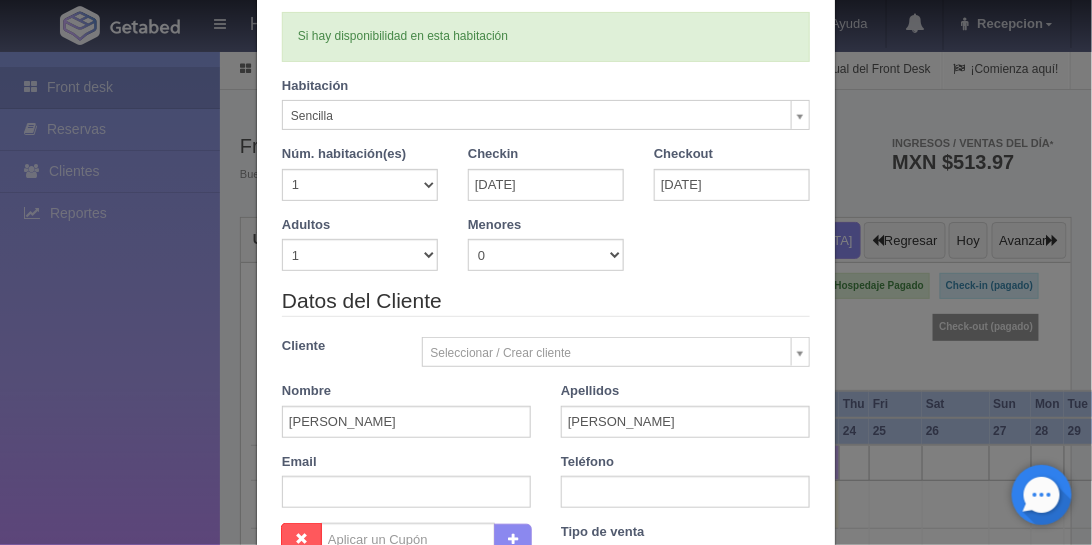 scroll, scrollTop: 57, scrollLeft: 0, axis: vertical 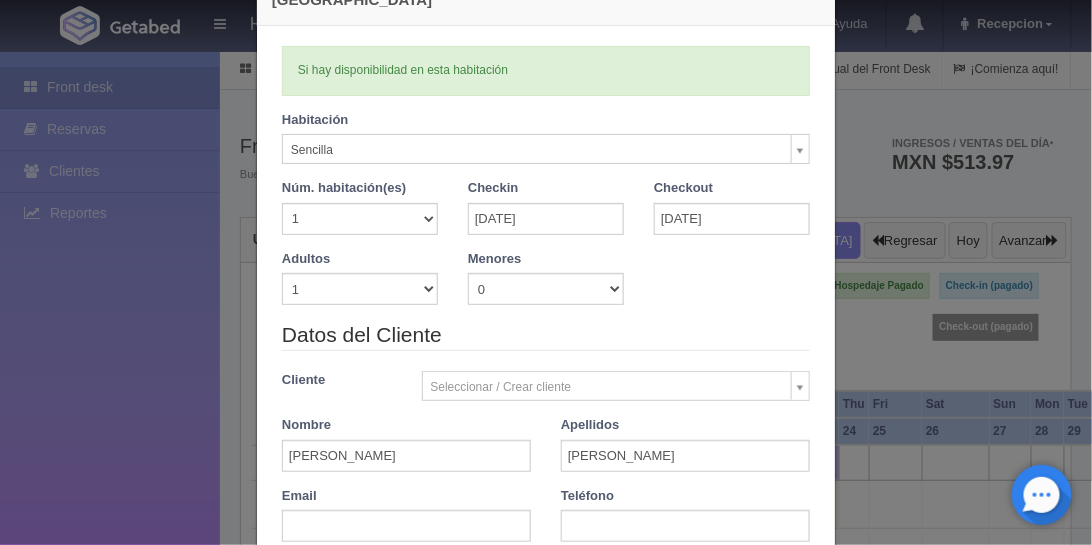 click on "Nueva Reserva
Verficando disponibilidad
Si hay disponibilidad en esta habitación
No hay disponibilidad en esta habitación
Habitación
Sencilla
Doble
King Size
Sencilla
Núm. habitación(es)
1
2
3
4
5
6
7
8
9
10
11
12
13
14
15
16
17
18
19
20
Checkin
22-07-2025
Checkout
23-07-2025
Adultos
1
2
3
4
5
6
7
8
9
10
Menores
0
1
2
3
4
5
6
7
8
9
10
0
1" at bounding box center [546, 272] 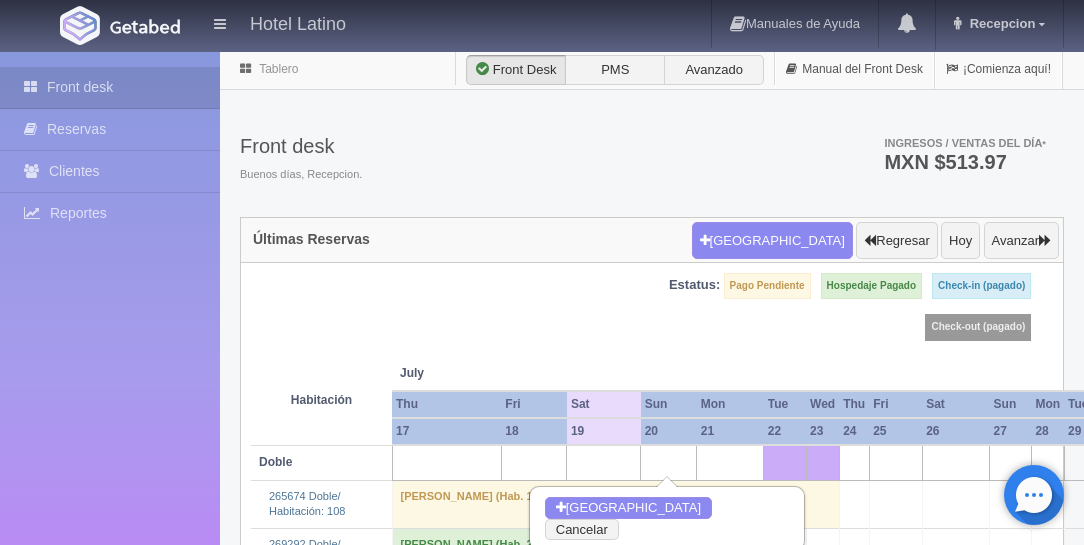 click on "Nueva Reserva    Cancelar" at bounding box center [667, 518] 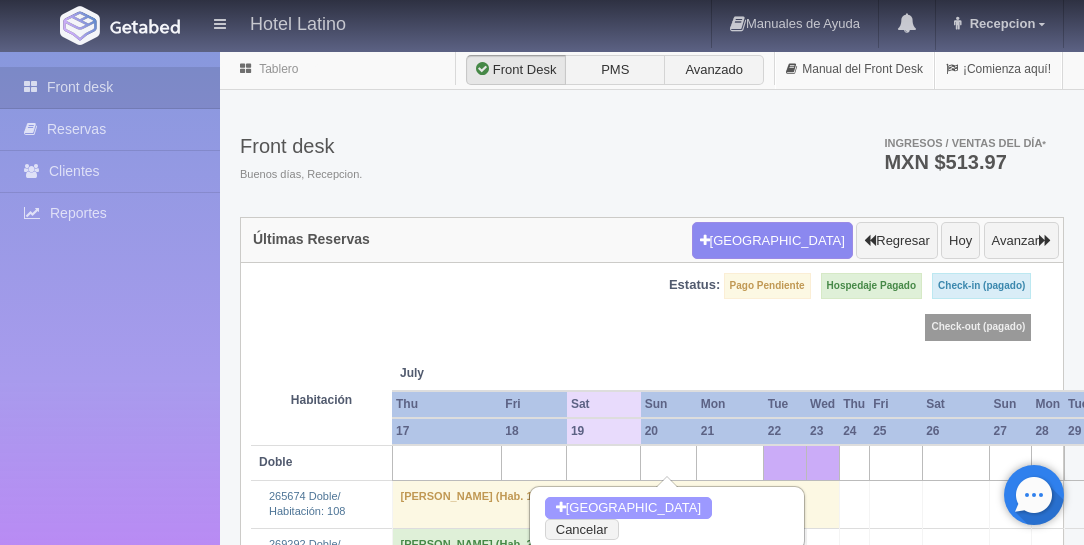 click on "[GEOGRAPHIC_DATA]" at bounding box center (628, 508) 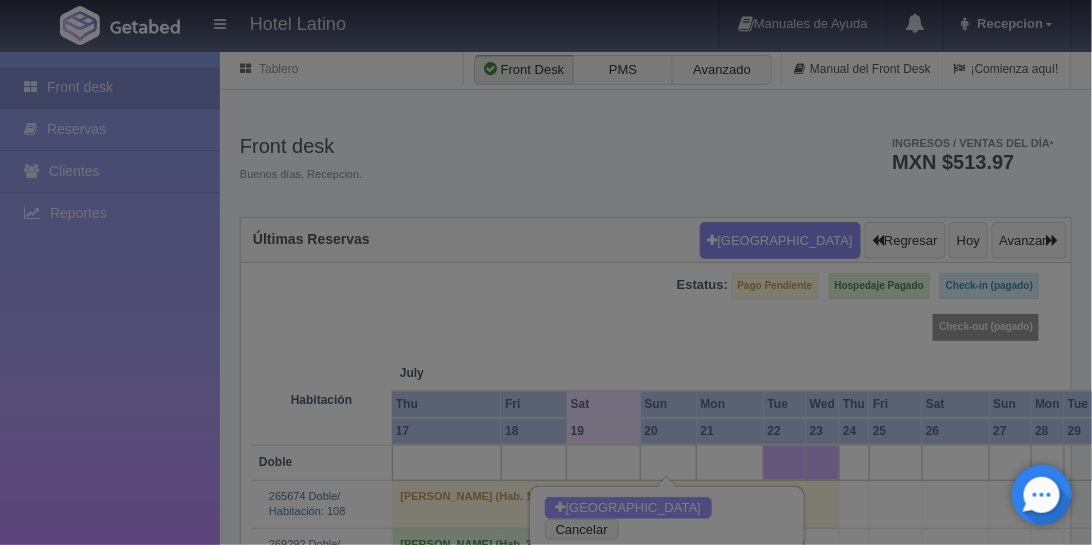 type 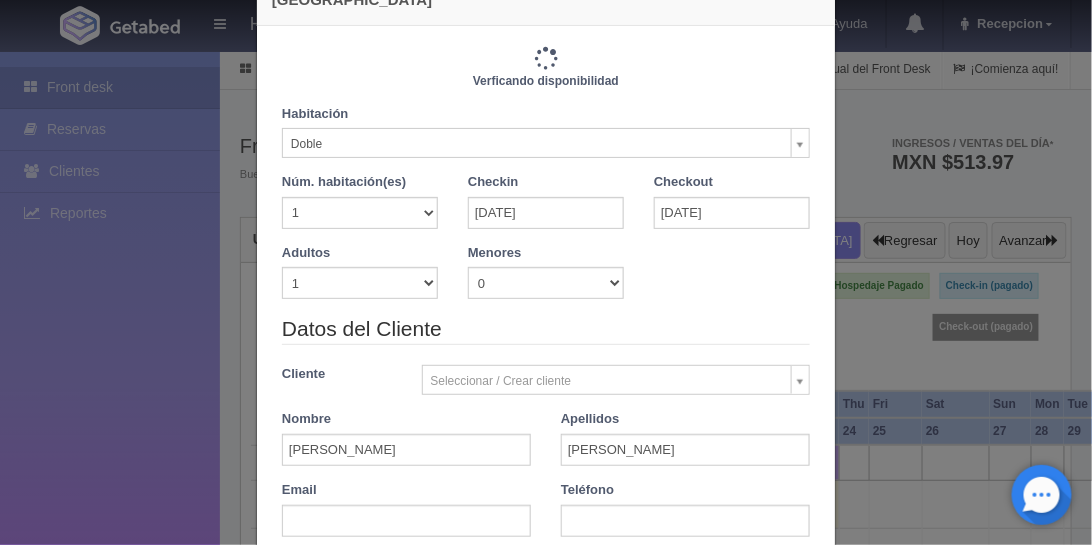 checkbox on "false" 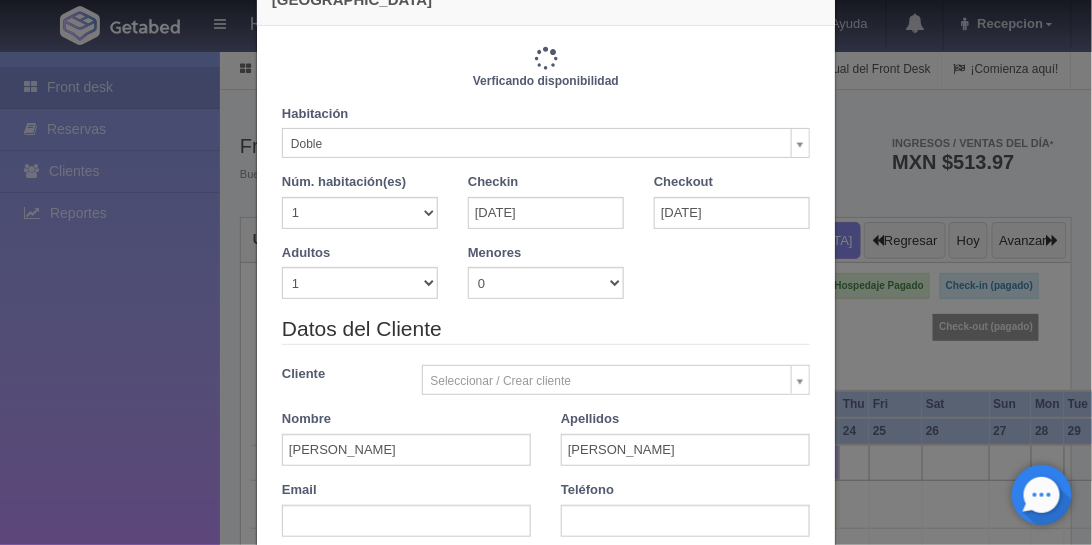 type on "770.00" 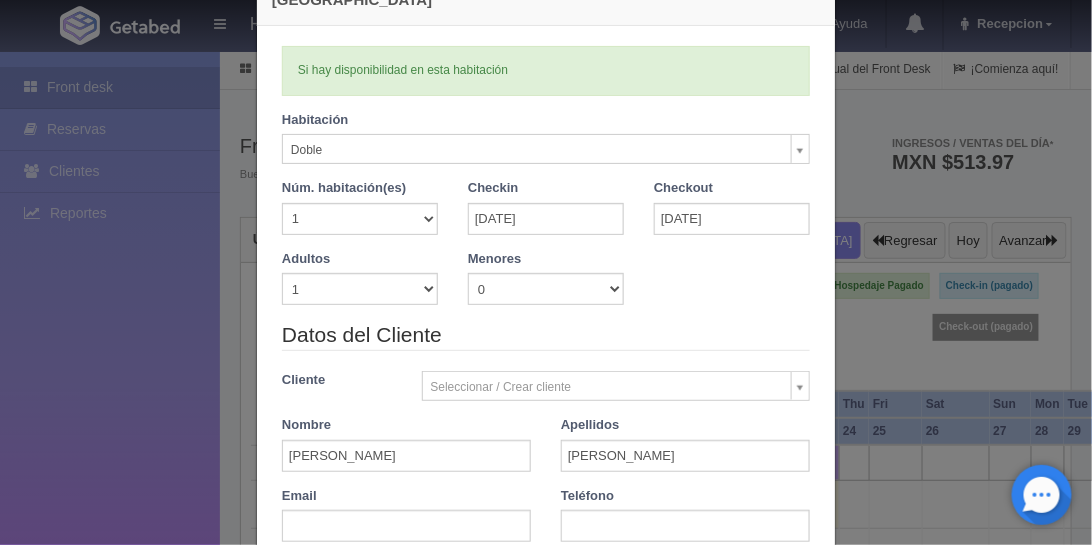 checkbox on "false" 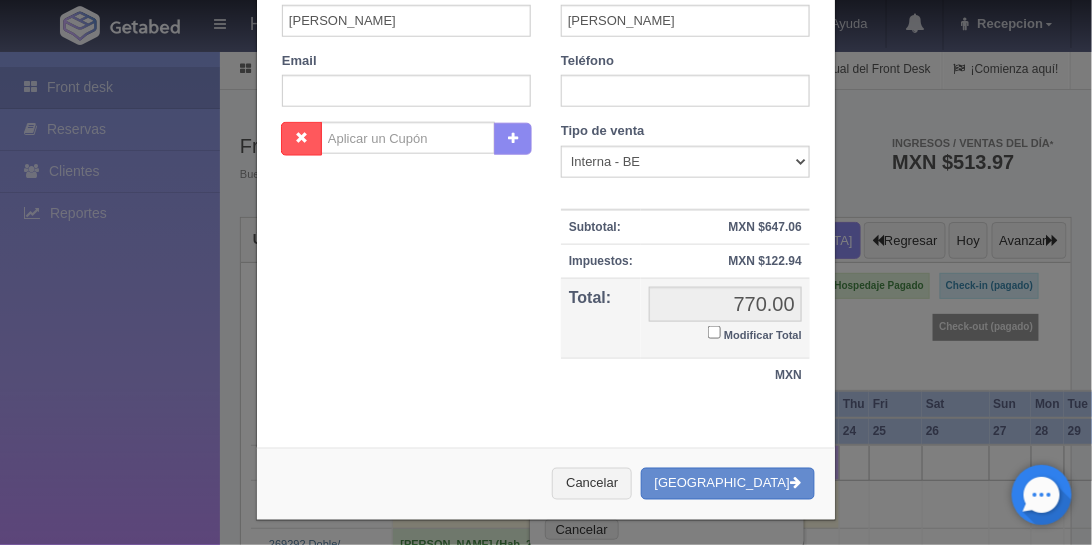 scroll, scrollTop: 492, scrollLeft: 0, axis: vertical 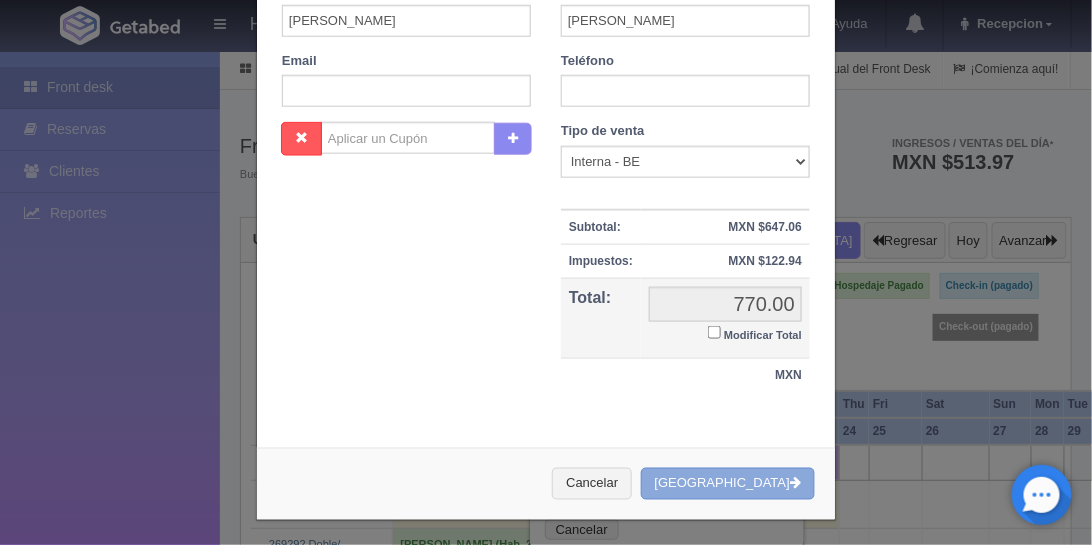click on "[GEOGRAPHIC_DATA]" at bounding box center (728, 484) 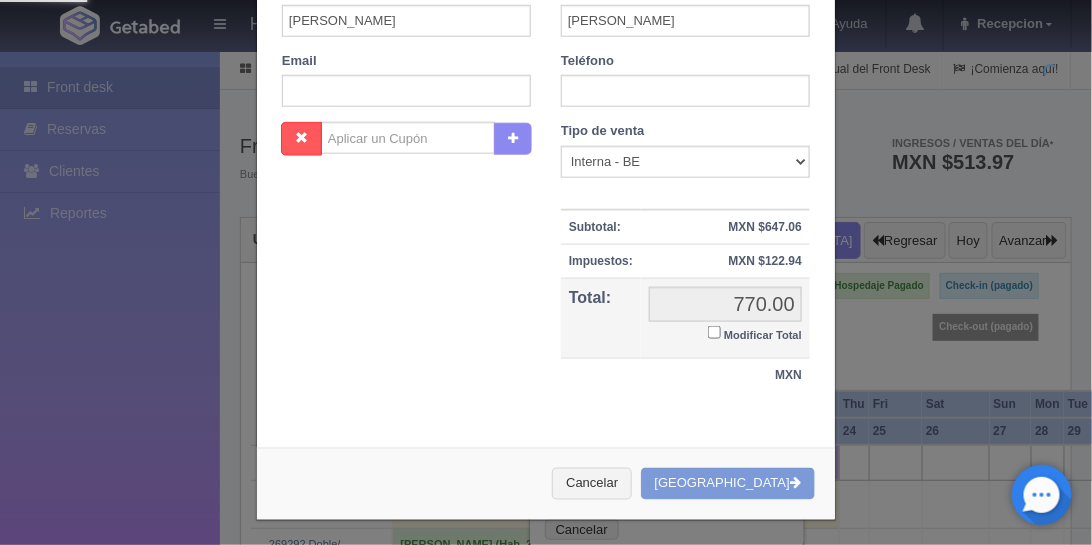 click on "Cancelar
Crear Reserva" at bounding box center (546, 484) 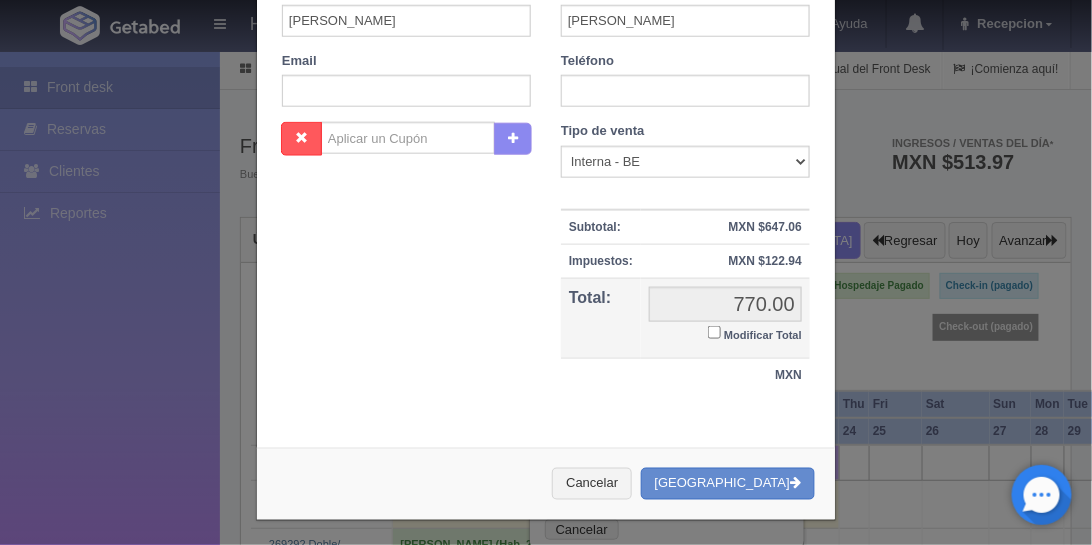 click on "Nombre Cupón :
Descuentos :
Tipo de venta
Correo Electronico
Interna - BE
Llamada
OTA Externa
Otro
WALK IN
Subtotal:
MXN $647.06
Descuento:
Impuestos:
MXN $122.94
Total:
770.00
770.00
Modificar Total
MXN" at bounding box center [546, 267] 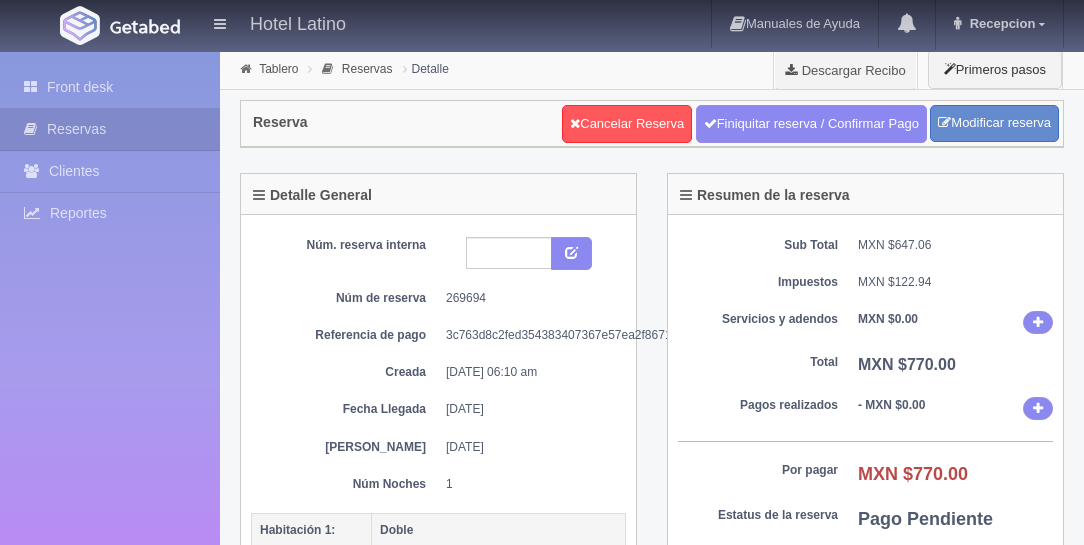 scroll, scrollTop: 0, scrollLeft: 0, axis: both 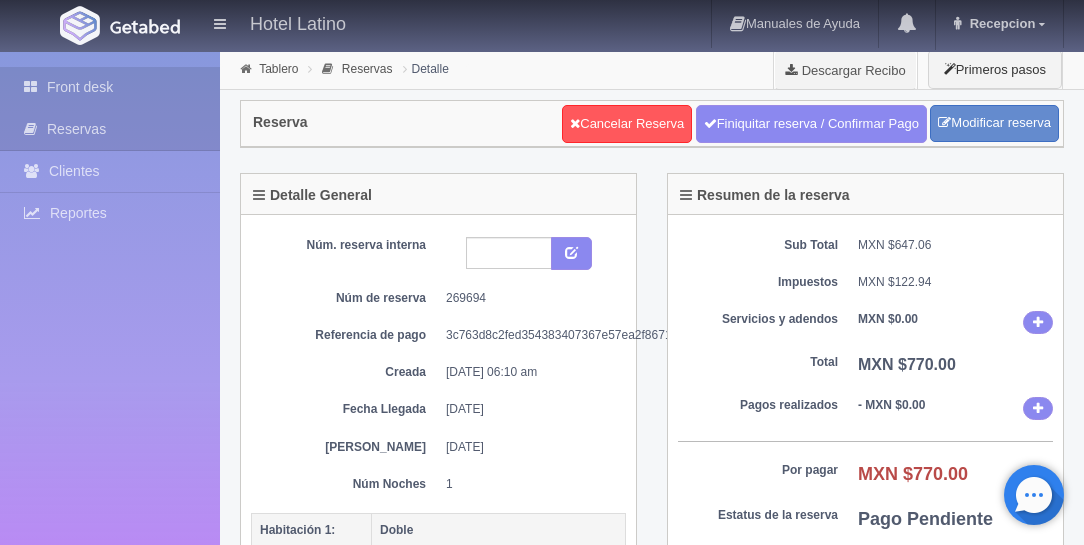 click on "Front desk" at bounding box center (110, 87) 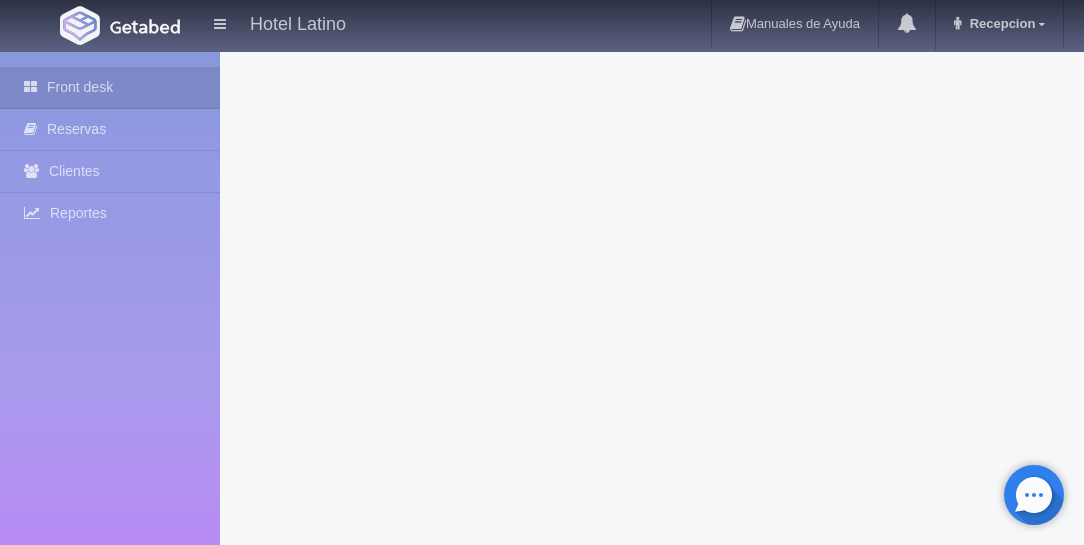 scroll, scrollTop: 3881, scrollLeft: 0, axis: vertical 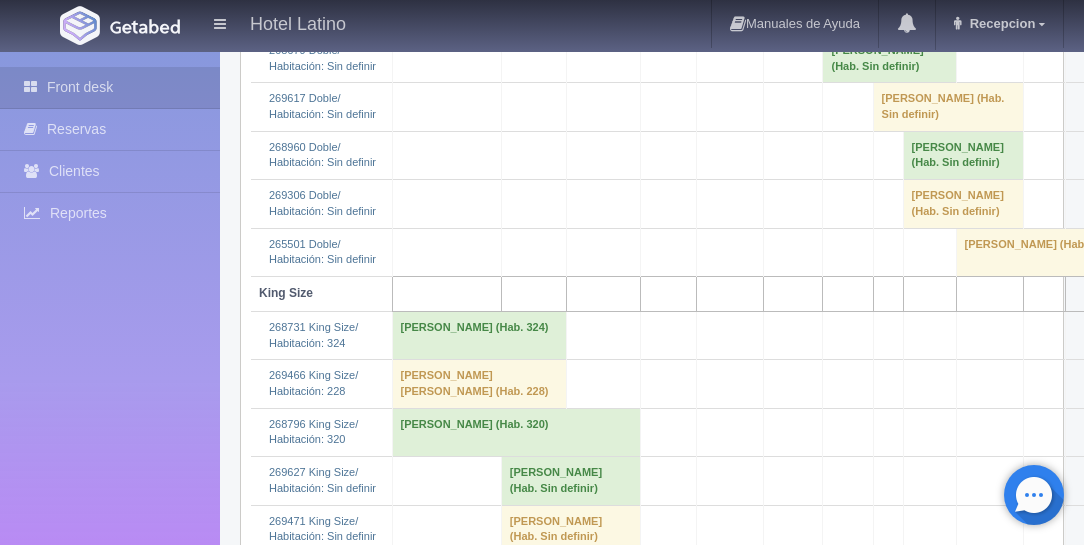 click on "Cristina Haro 												(Hab. Sin definir)" at bounding box center [818, -87] 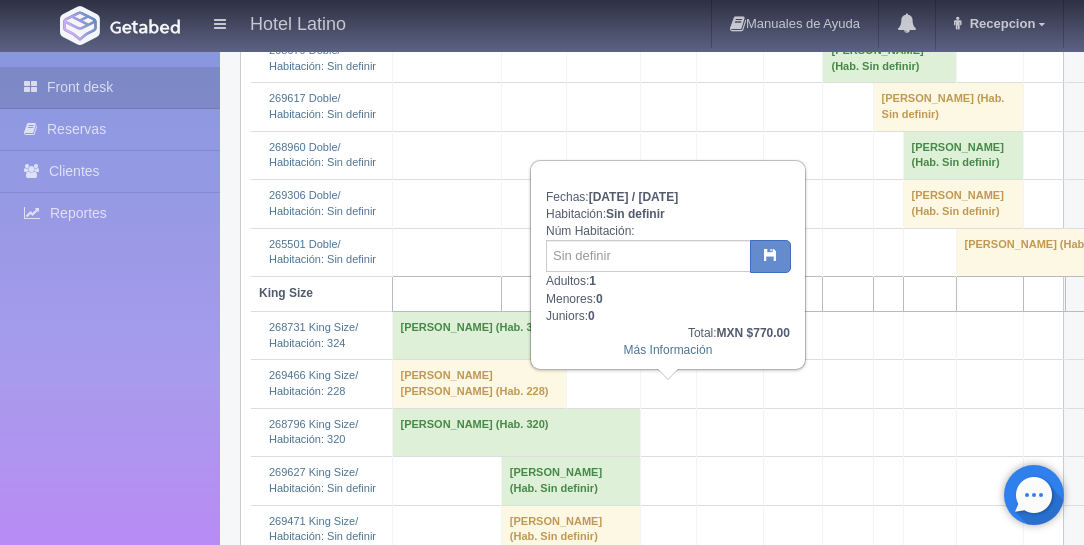 click on "Cristina Haro 												(Hab. Sin definir)" at bounding box center (818, -87) 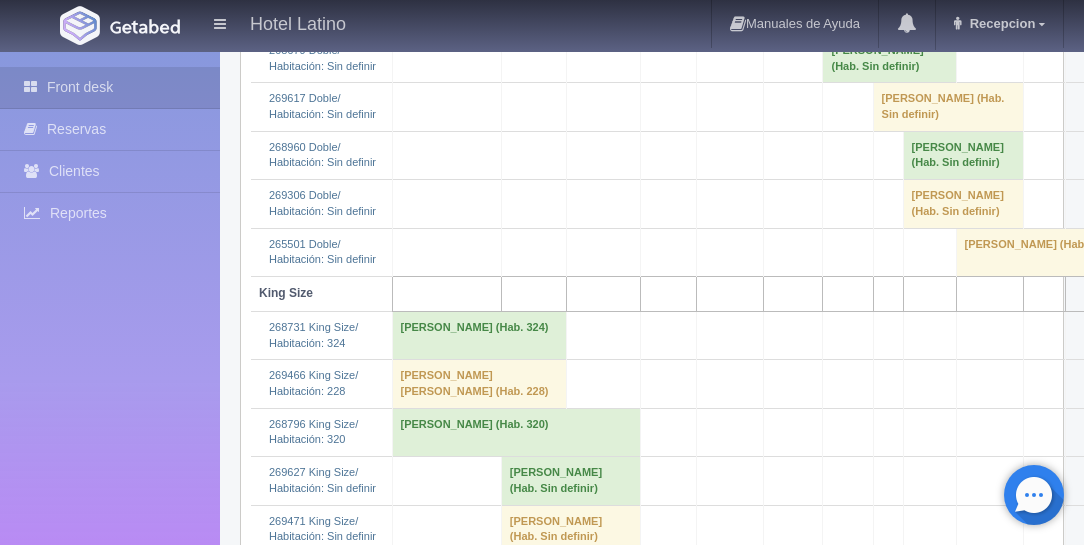 drag, startPoint x: 668, startPoint y: 412, endPoint x: 810, endPoint y: 421, distance: 142.28493 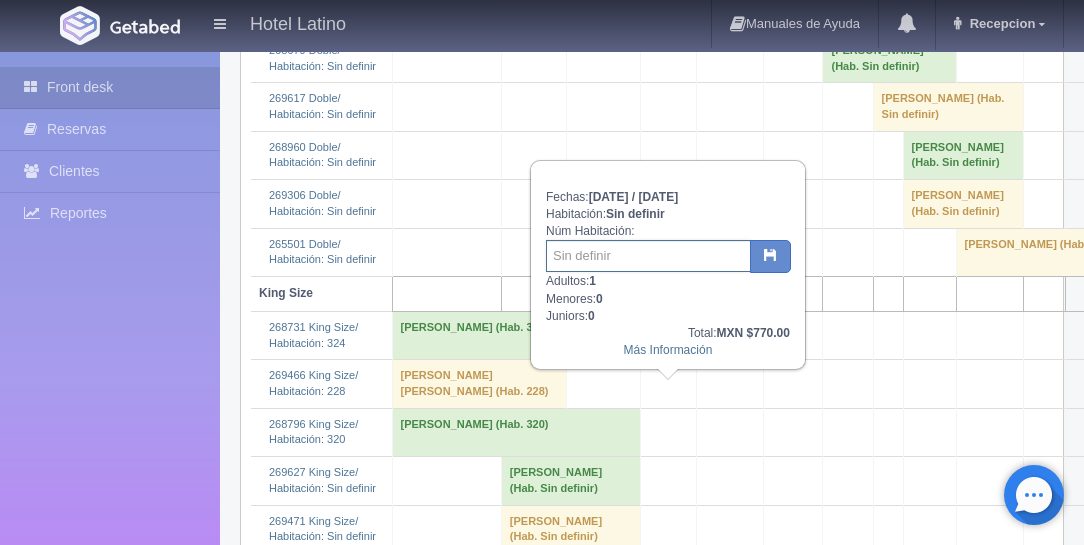 click at bounding box center (648, 256) 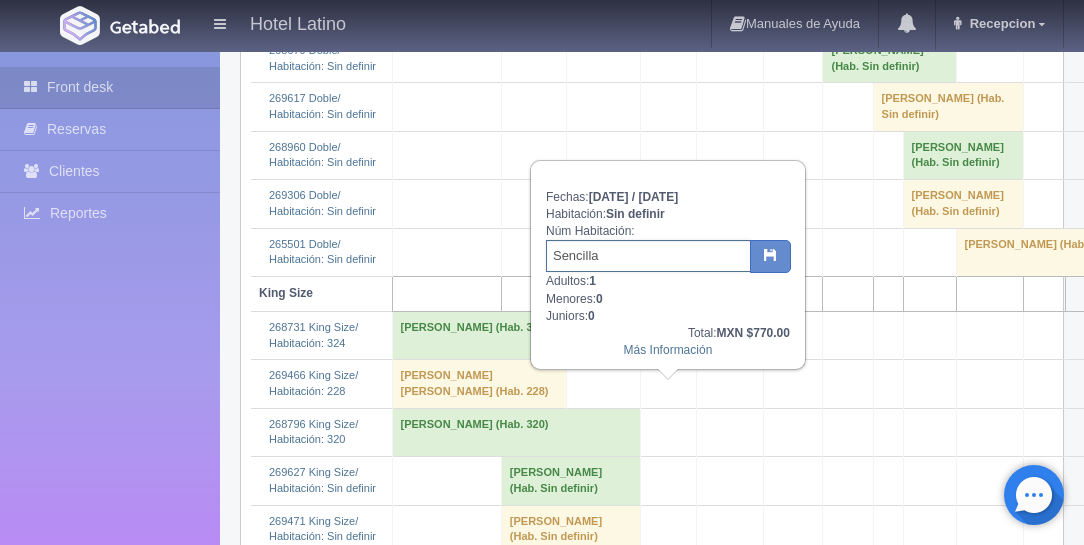 type on "Sencilla" 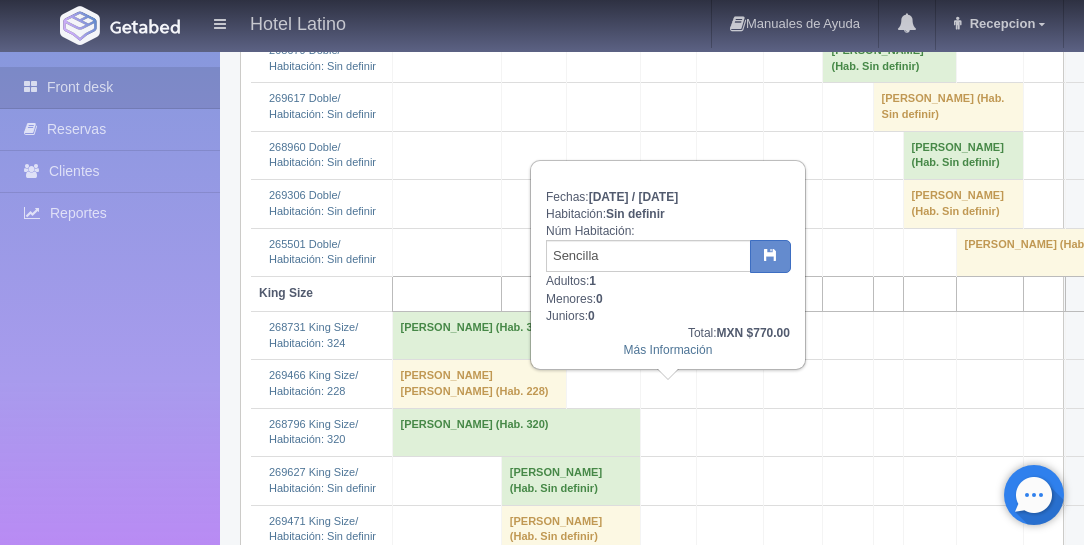 click on "Fechas:  2025-07-22 / 2025-07-23
Habitación:  Sin definir
Núm Habitación:
Sencilla
Adultos:  1
Menores:  0
Juniors:  0
Total:  MXN $770.00
Más Información" at bounding box center (668, 265) 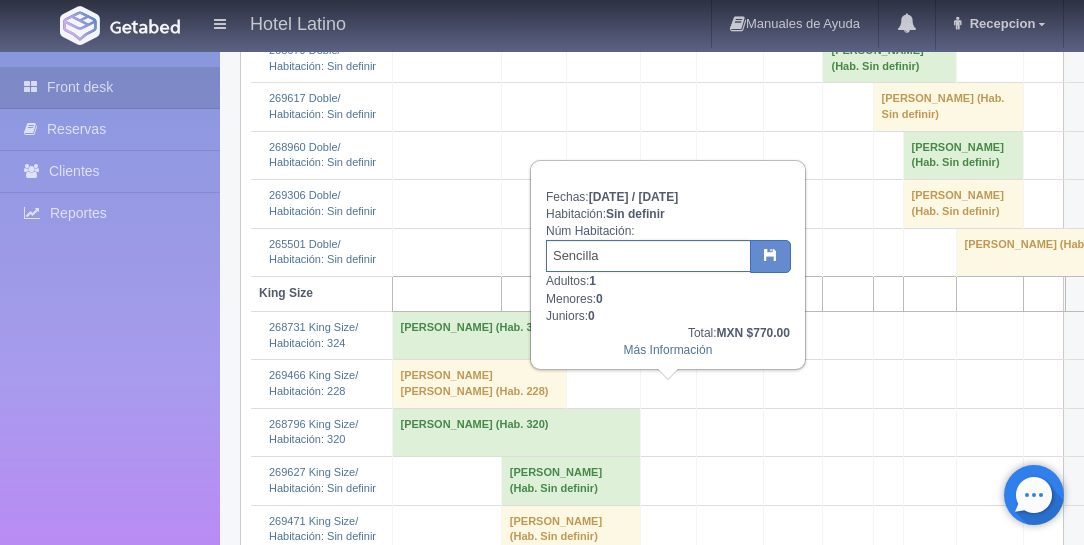 click on "Sencilla" at bounding box center [648, 256] 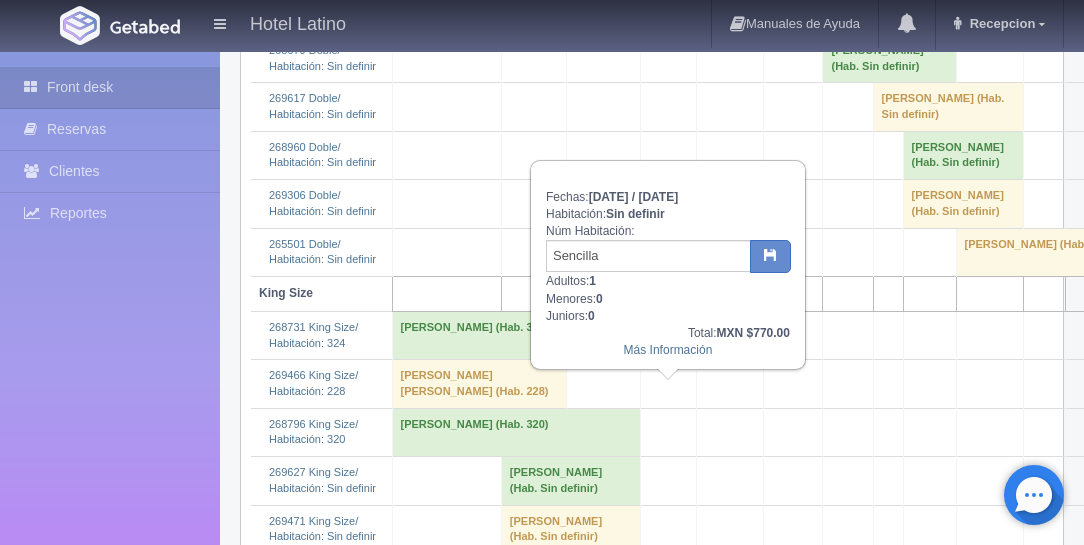 click on "Fechas:  2025-07-22 / 2025-07-23
Habitación:  Sin definir
Núm Habitación:
Sencilla
Adultos:  1
Menores:  0
Juniors:  0
Total:  MXN $770.00
Más Información" at bounding box center [668, 265] 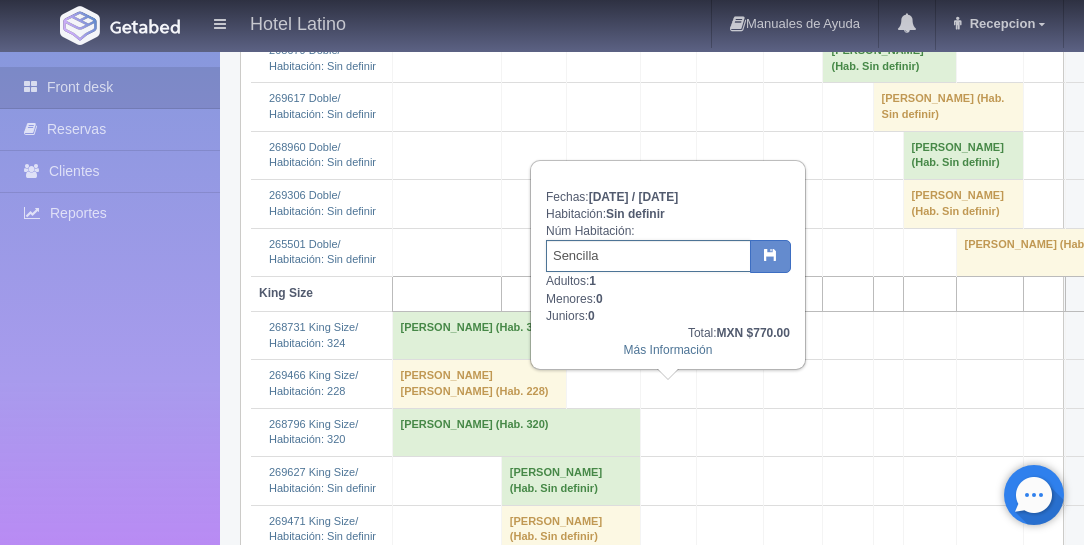 click on "Sencilla" at bounding box center [648, 256] 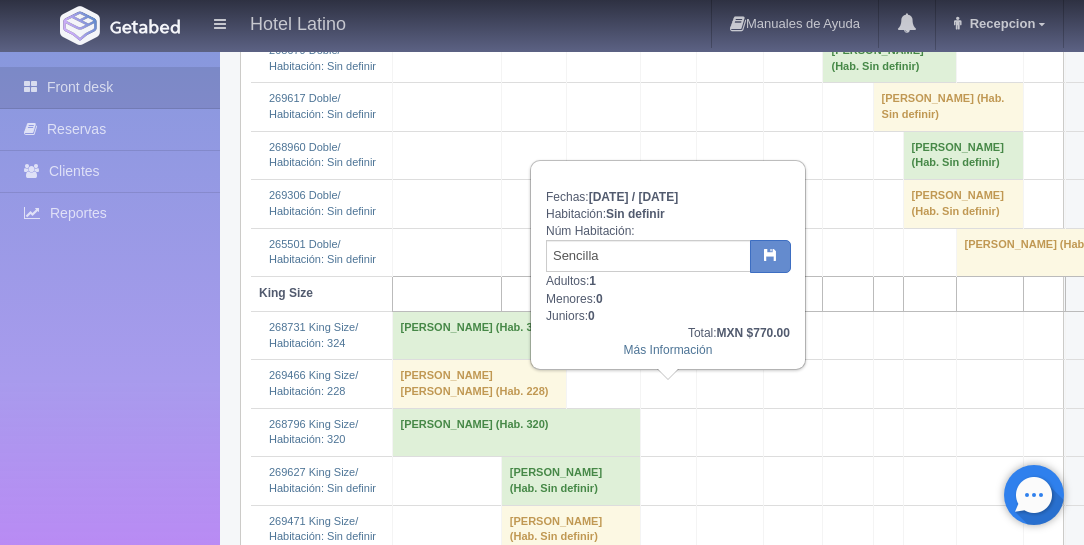 click at bounding box center (929, -87) 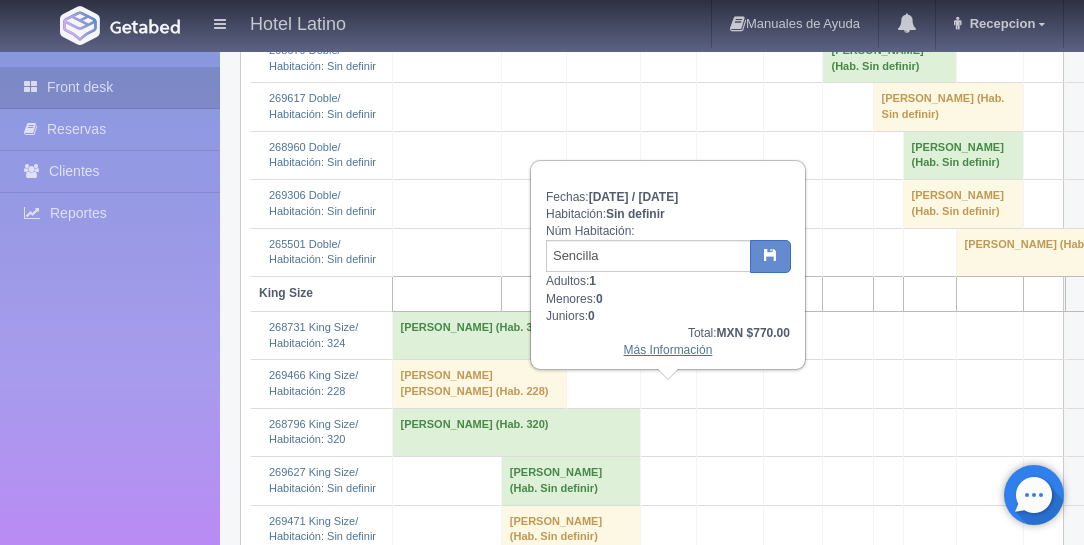 click on "Más Información" at bounding box center [668, 350] 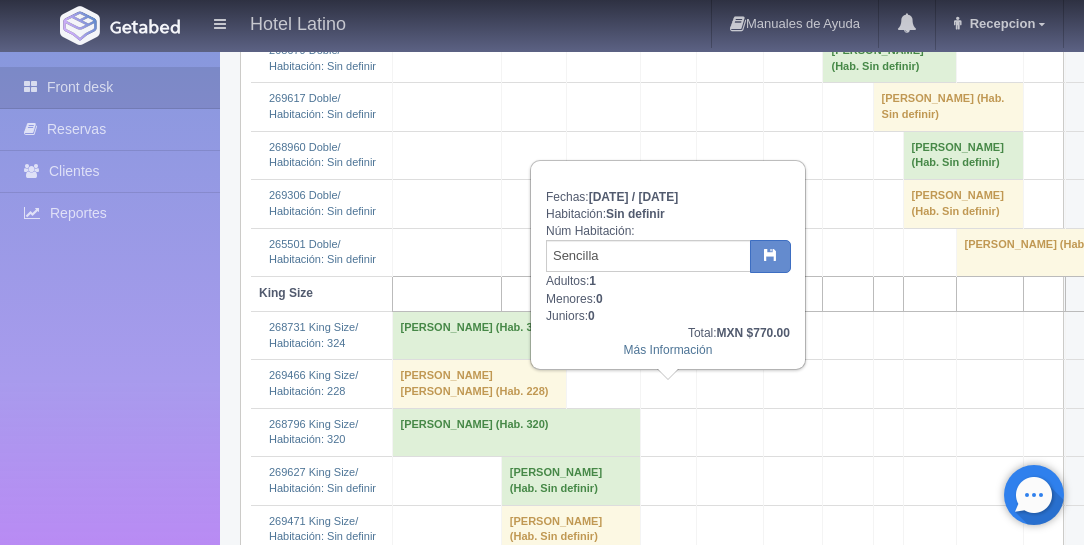 click on "[PERSON_NAME] 												(Hab. Sin definir)" at bounding box center [818, -87] 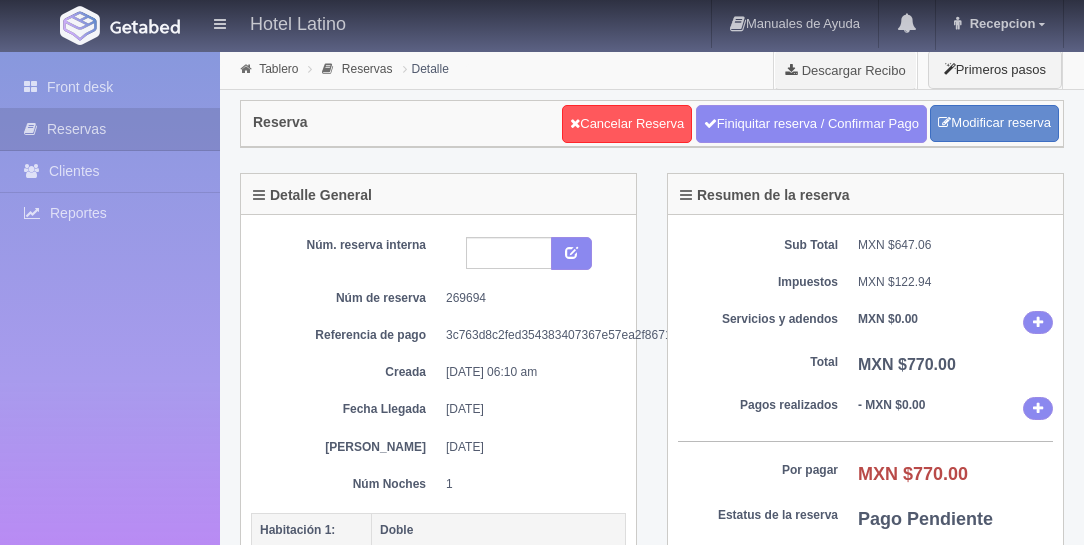 scroll, scrollTop: 0, scrollLeft: 0, axis: both 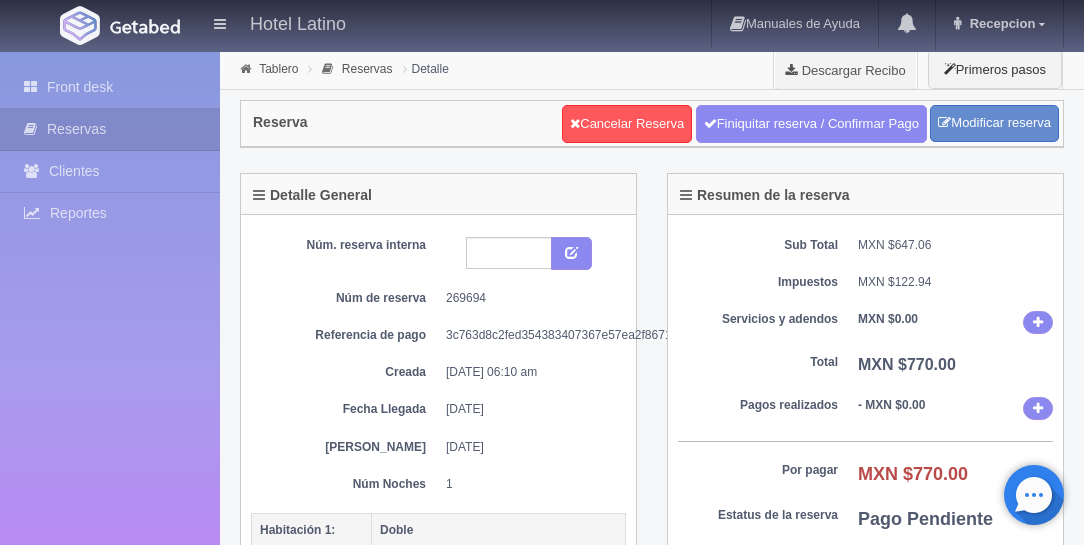 click on "Sub Total   MXN $647.06   Impuestos   MXN $122.94    Servicios y adendos     MXN $0.00   Total   MXN $770.00   Pagos realizados     - MXN $0.00     Por pagar
MXN $770.00   Total a recibir
MXN $770.00                               Estatus de la reserva   Pago Pendiente   Método de Pago   Reserva Interna   Canal:   Interna - BE" at bounding box center (865, 429) 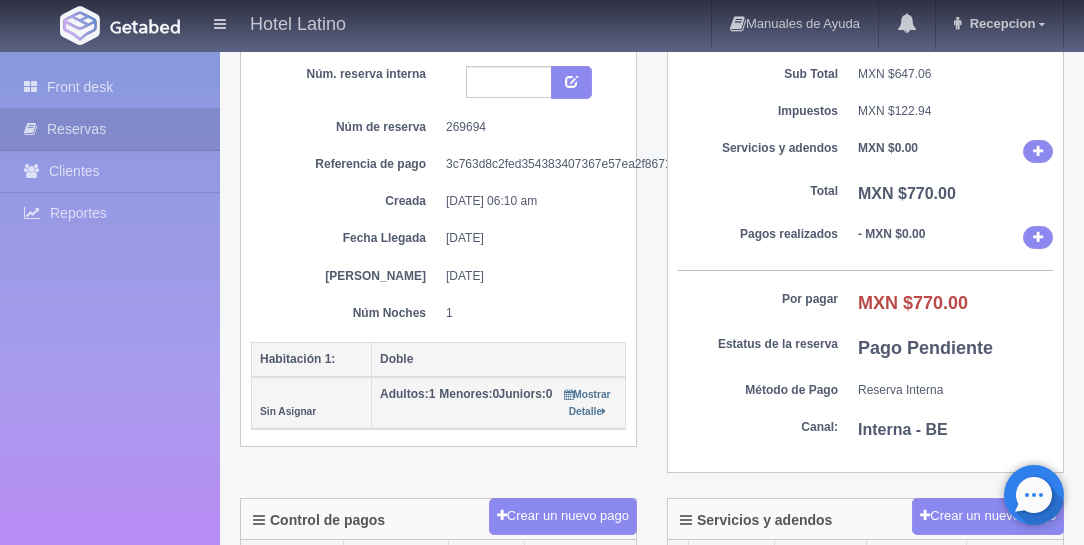 scroll, scrollTop: 228, scrollLeft: 0, axis: vertical 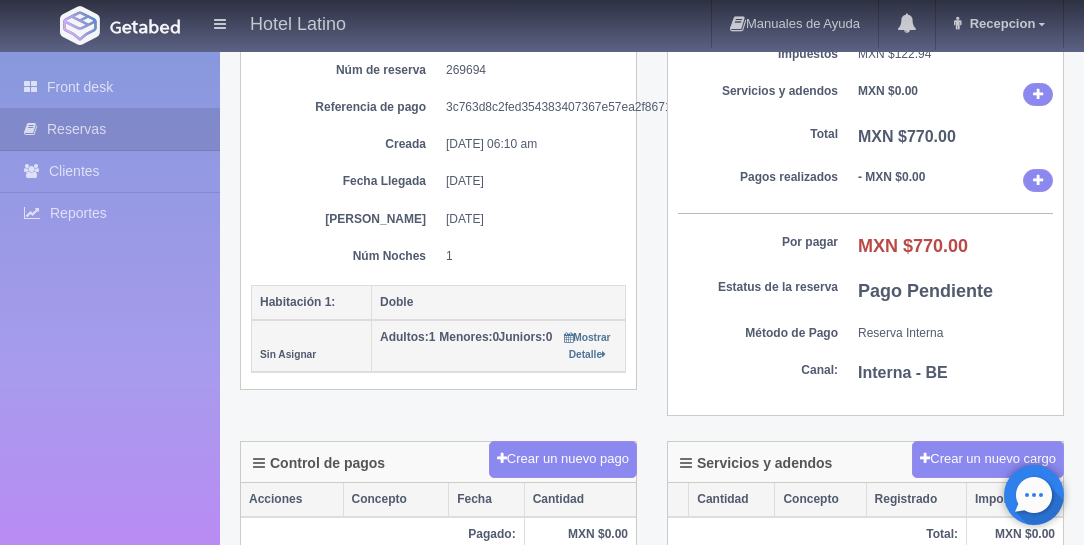 click on "Doble" at bounding box center [499, 302] 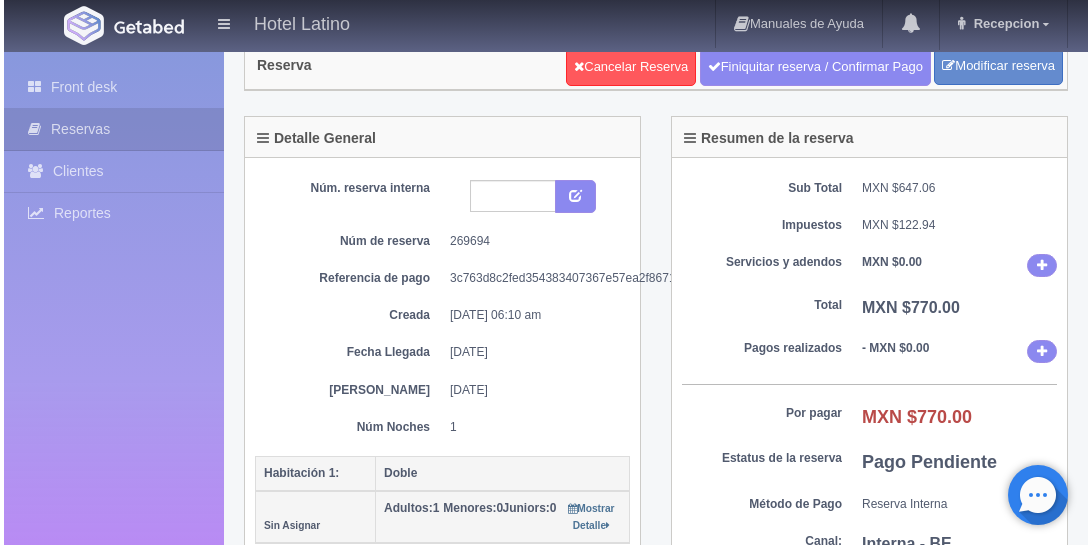 scroll, scrollTop: 0, scrollLeft: 0, axis: both 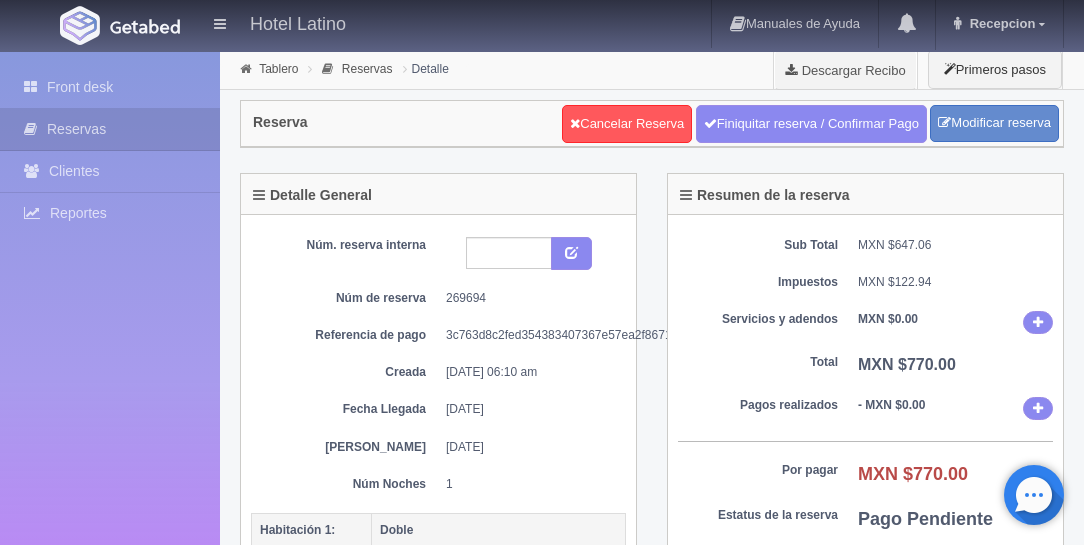 click on "Doble" at bounding box center [499, 530] 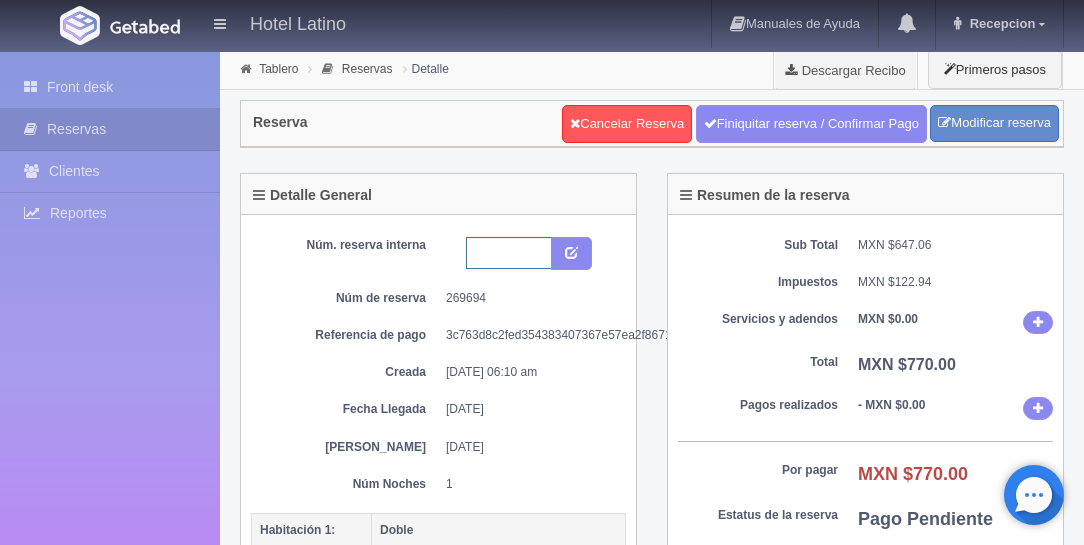 click at bounding box center (509, 253) 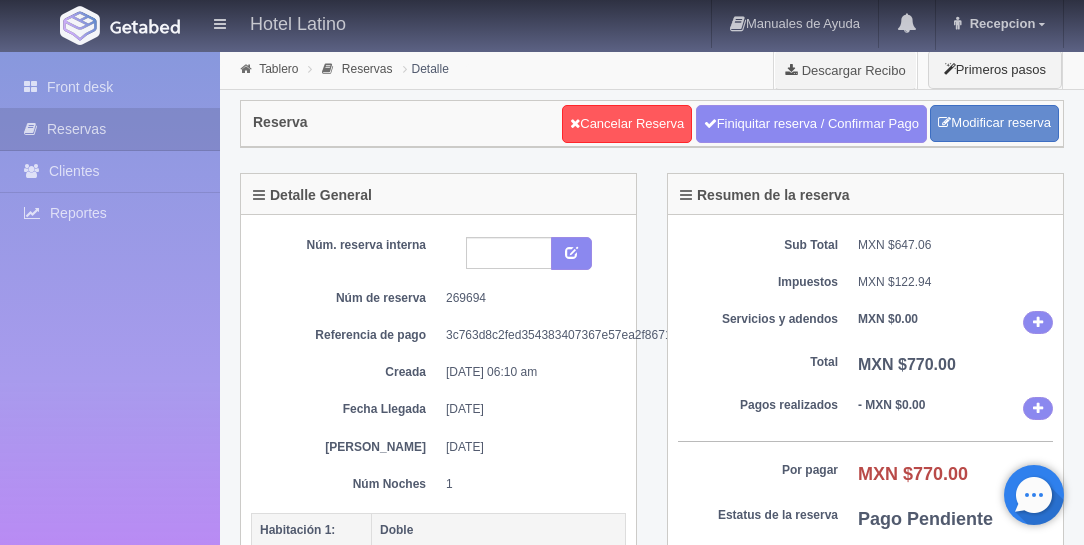 click on "269694" at bounding box center [528, 298] 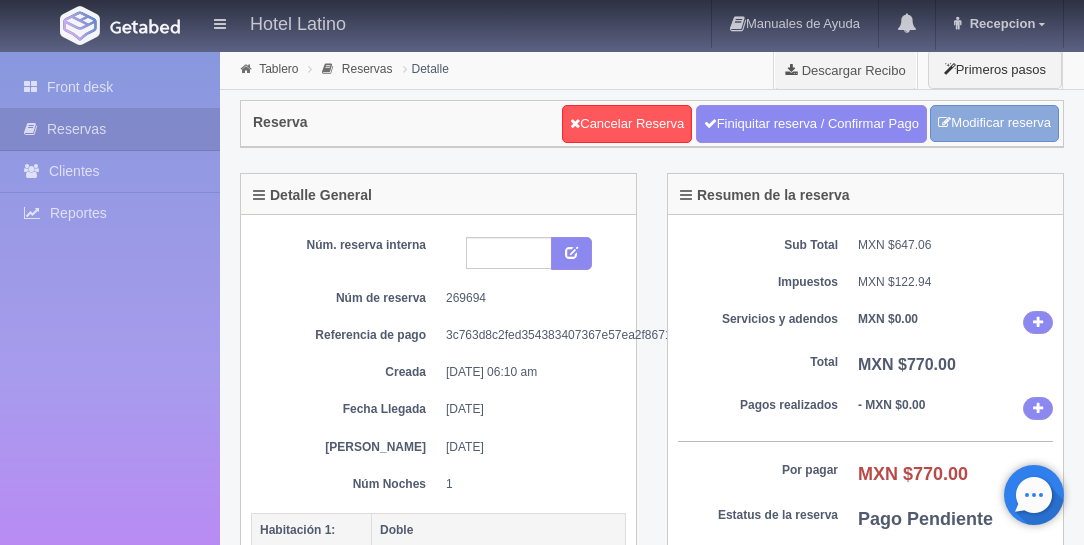 click on "Modificar reserva" at bounding box center [994, 123] 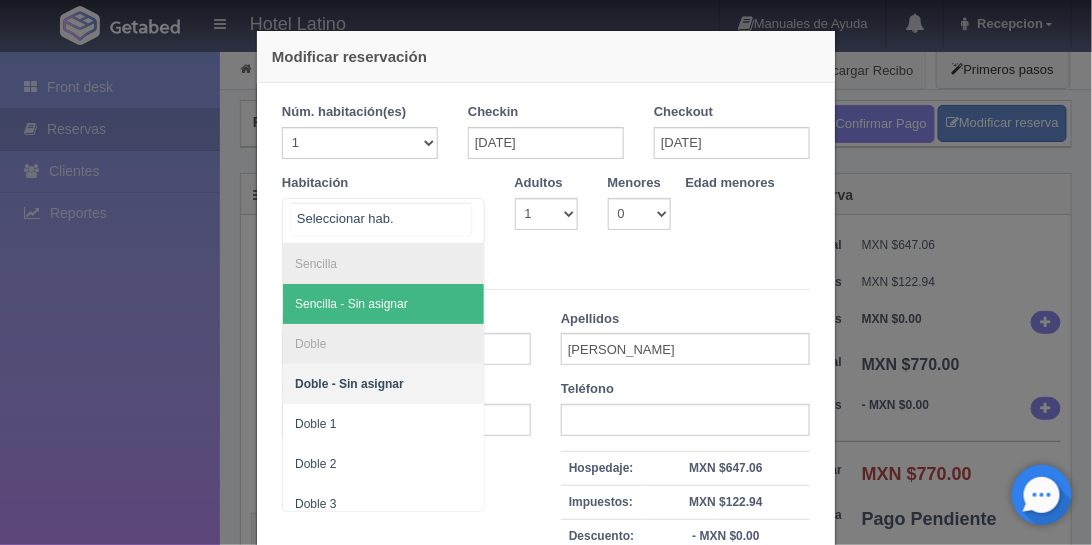 click on "Sencilla - Sin asignar" at bounding box center (351, 304) 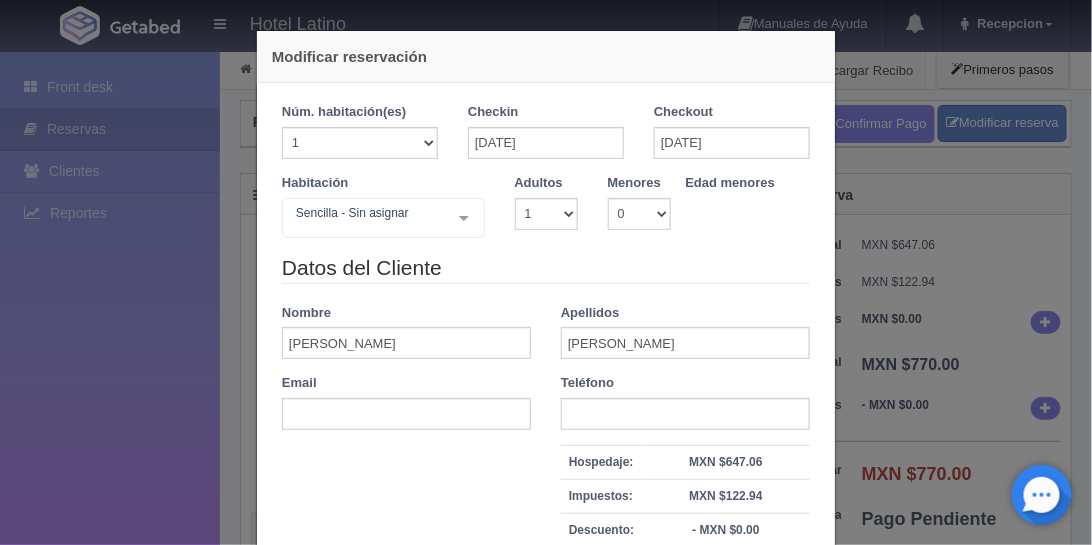 type 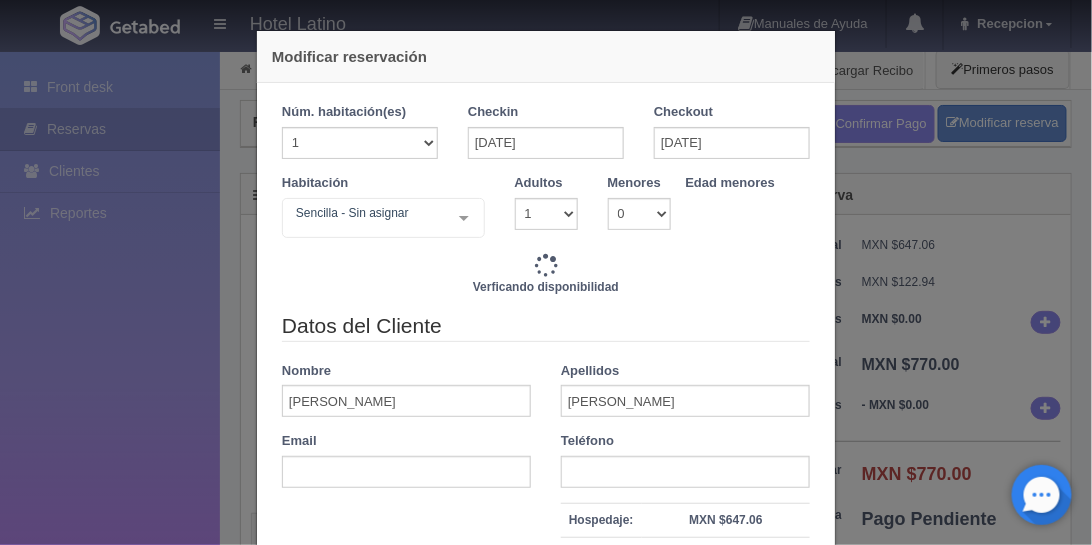 type on "720.00" 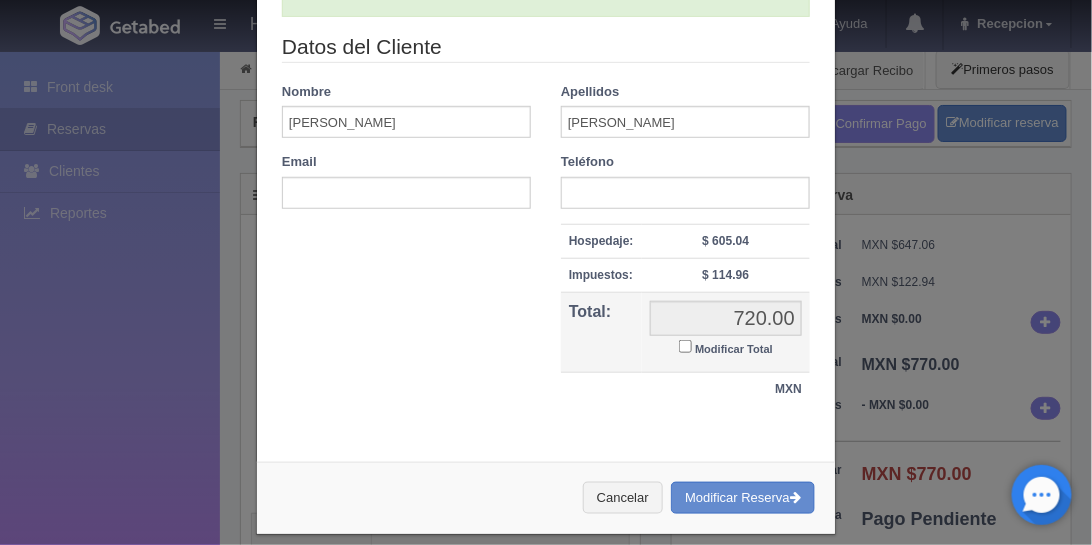 scroll, scrollTop: 299, scrollLeft: 0, axis: vertical 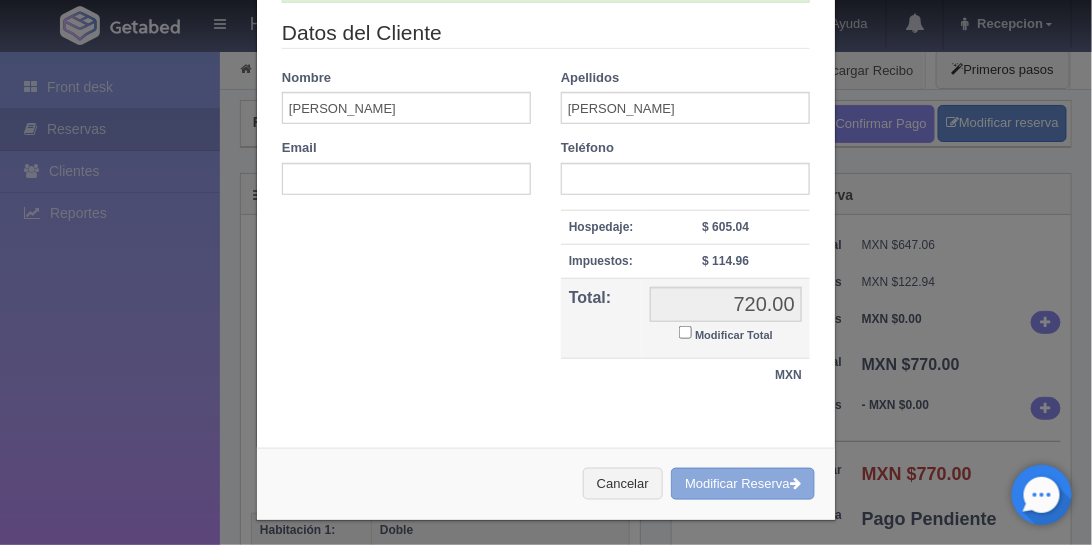 click on "Modificar Reserva" at bounding box center (743, 484) 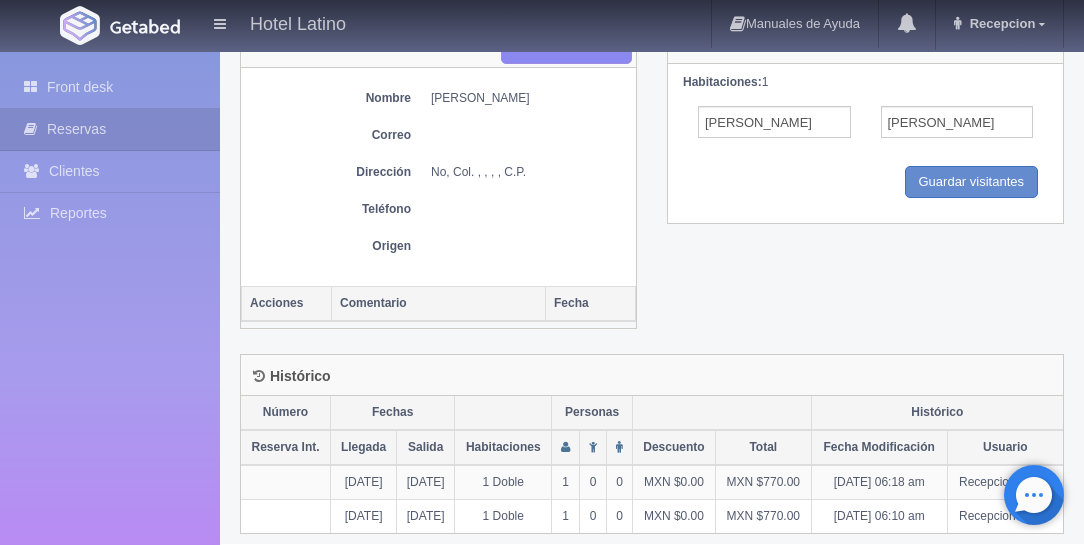 scroll, scrollTop: 785, scrollLeft: 0, axis: vertical 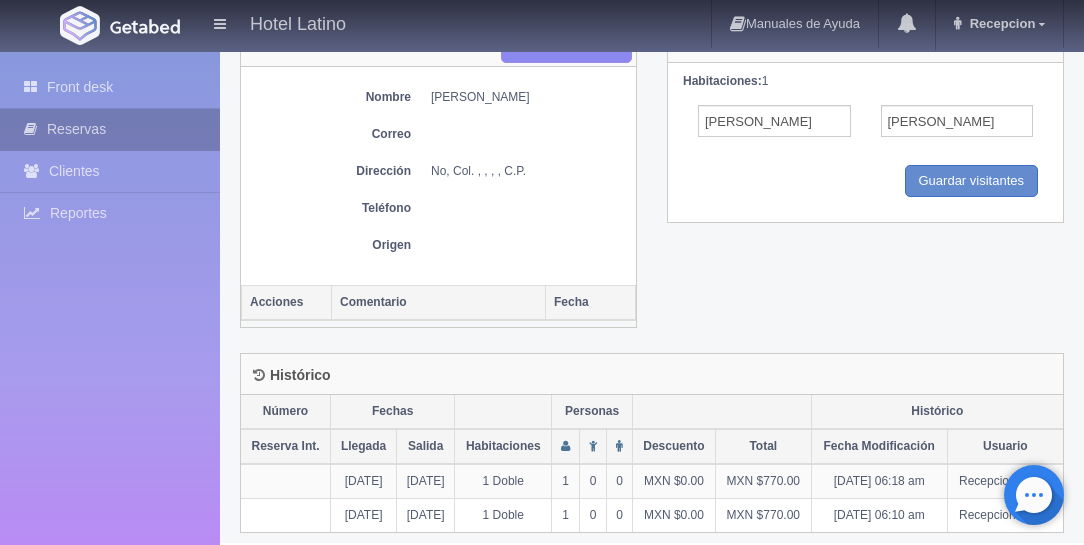 click on "Reservas" at bounding box center [110, 129] 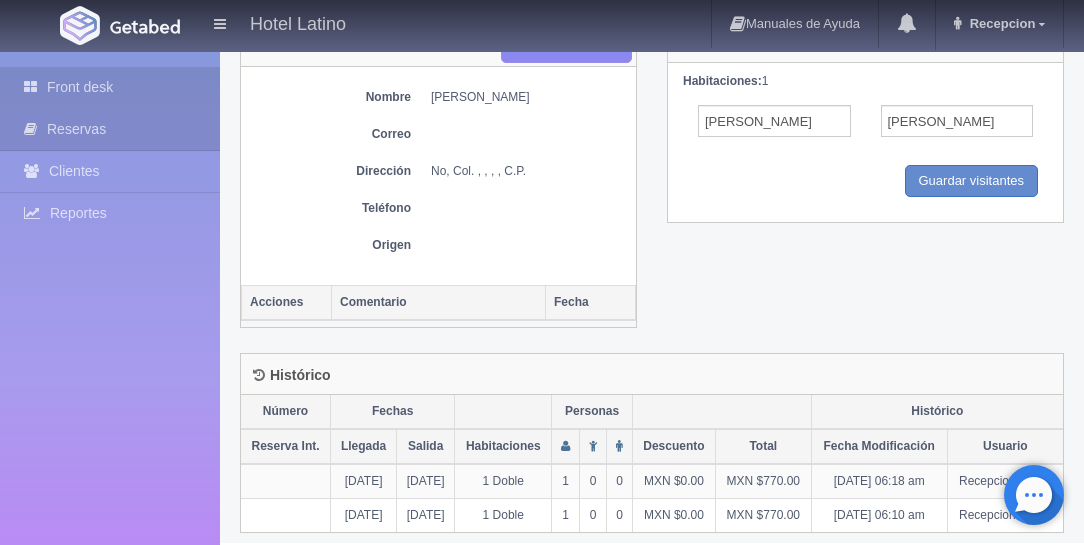 click on "Front desk" at bounding box center [110, 87] 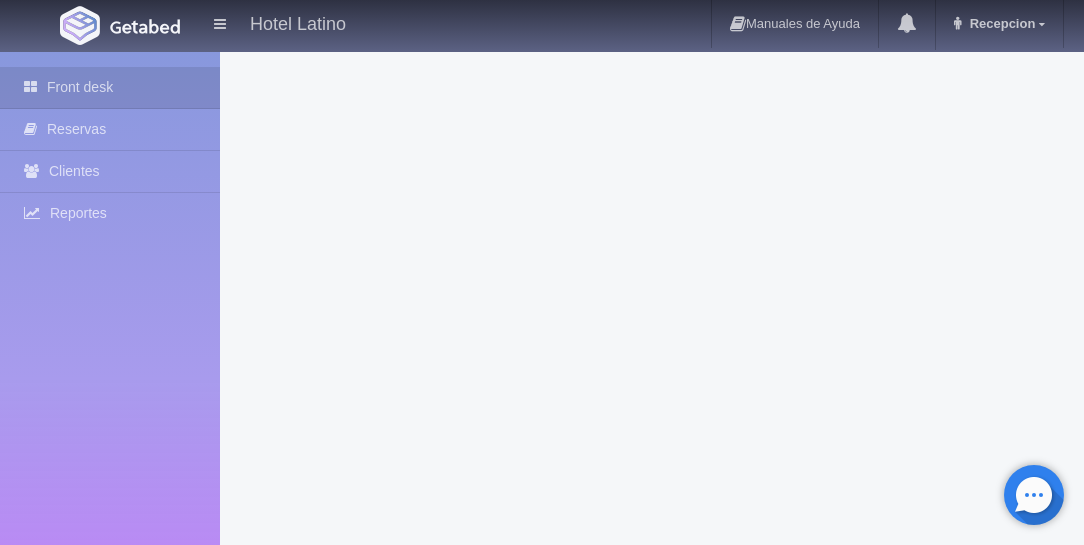 scroll, scrollTop: 4228, scrollLeft: 0, axis: vertical 